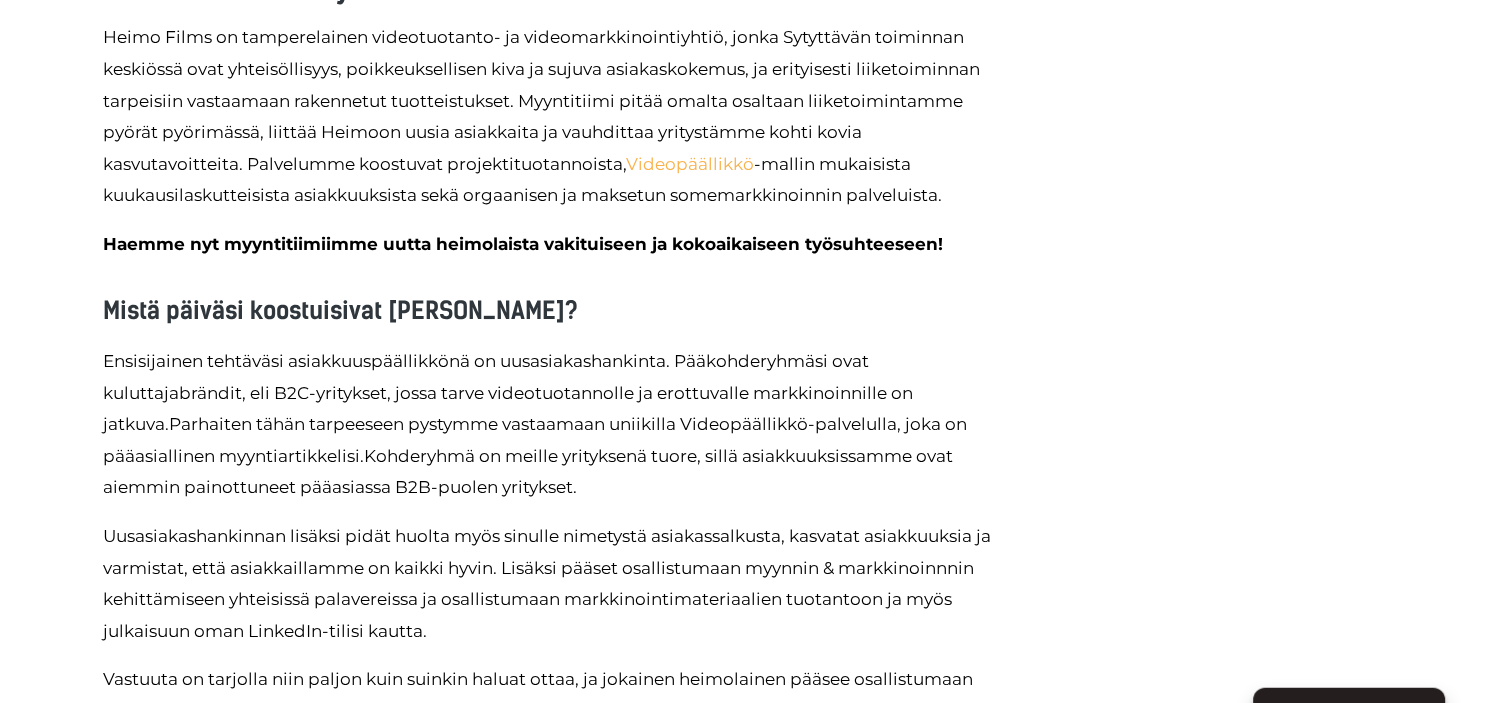 scroll, scrollTop: 1161, scrollLeft: 0, axis: vertical 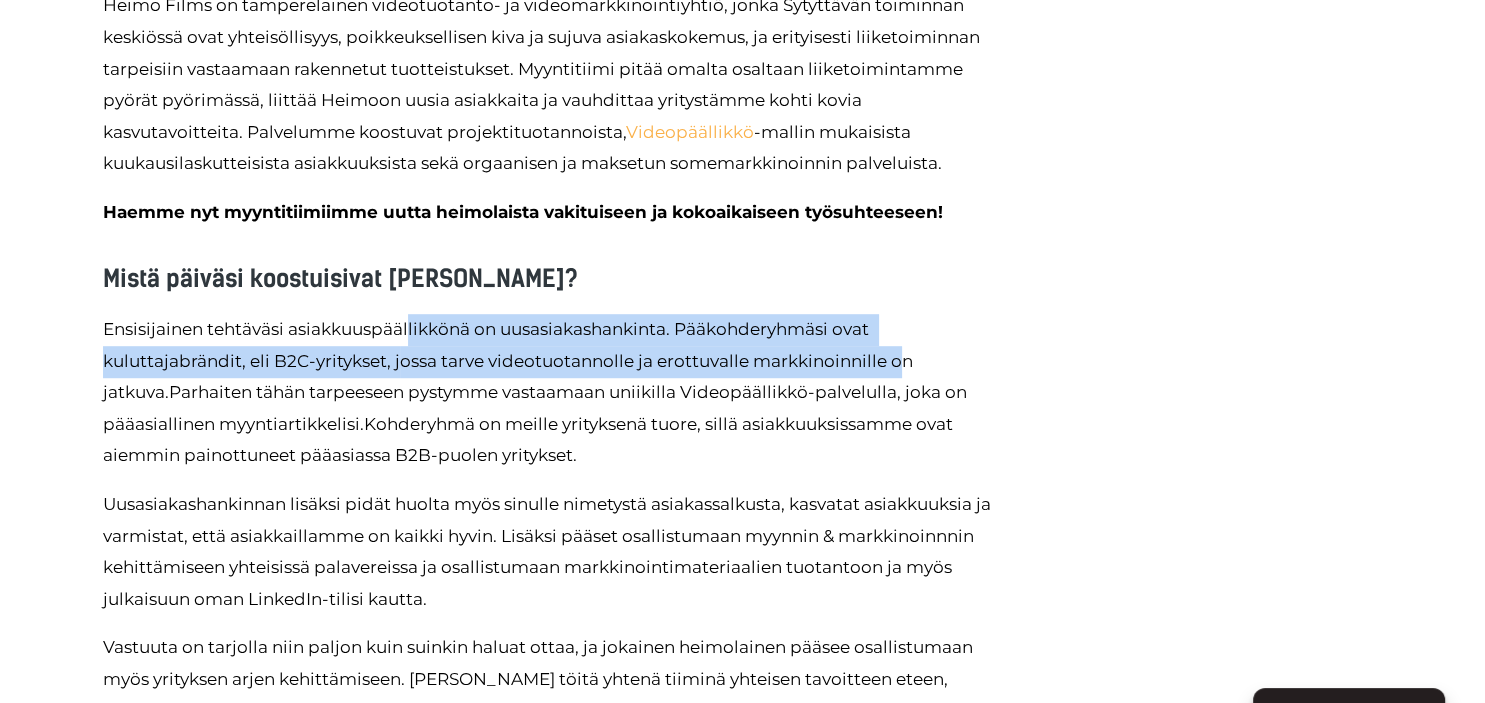 drag, startPoint x: 410, startPoint y: 326, endPoint x: 896, endPoint y: 358, distance: 487.05237 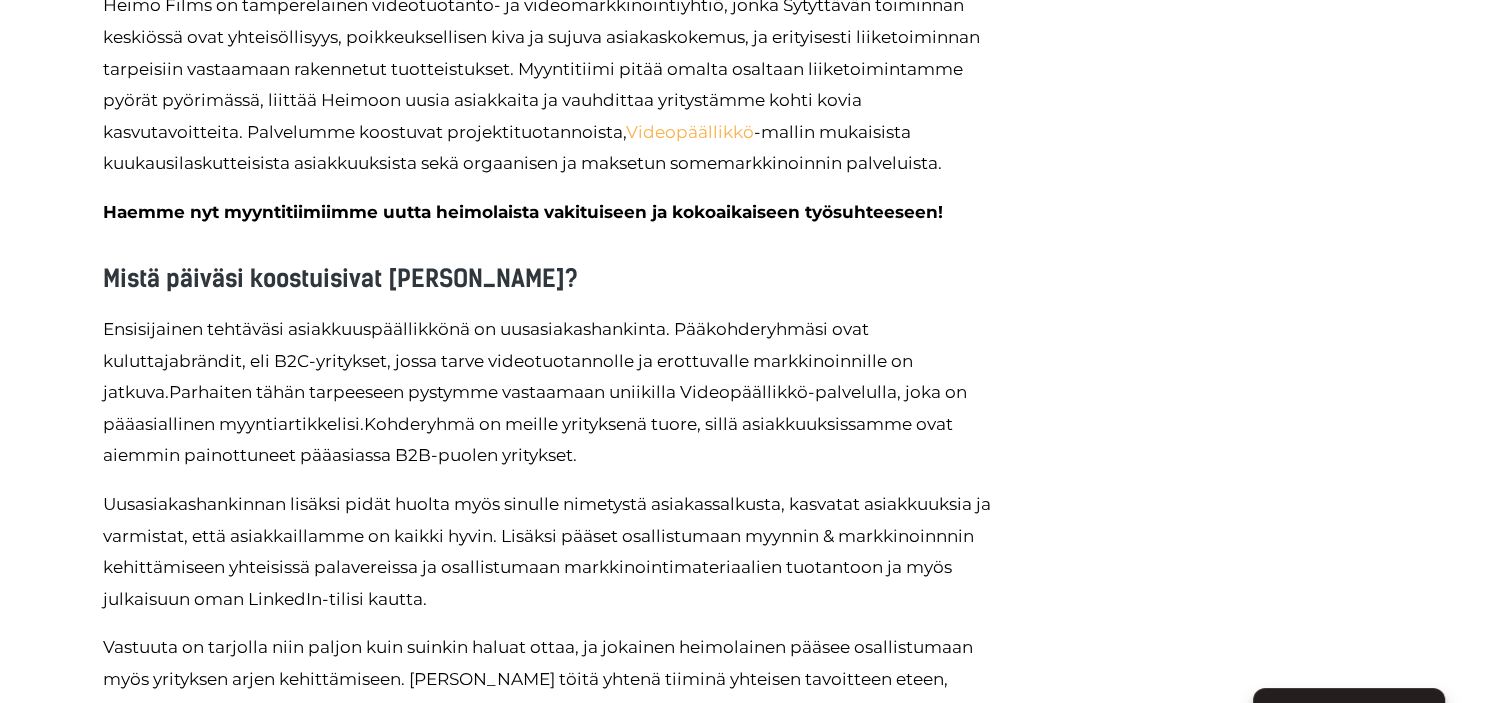 click on "Ensisijainen tehtäväsi asiakkuuspäällikkönä on uusasiakashankinta. Pääkohderyhmäsi ovat kuluttajabrändit, eli B2C-yritykset, j ossa tarve videotuotannolle ja erottuvalle markkinoinnille on jatkuva.  Parhaiten tähän tarpeeseen pystymme vastaamaan uniikilla Videopäällikkö-palvelulla, joka on pääasiallinen myyntiartikkelisi.  Kohderyhmä on meille yrityksenä tuore, sillä asiakkuuksissamme ovat aiemmin painottuneet pääasiassa B2B-puolen yritykset." at bounding box center (548, 393) 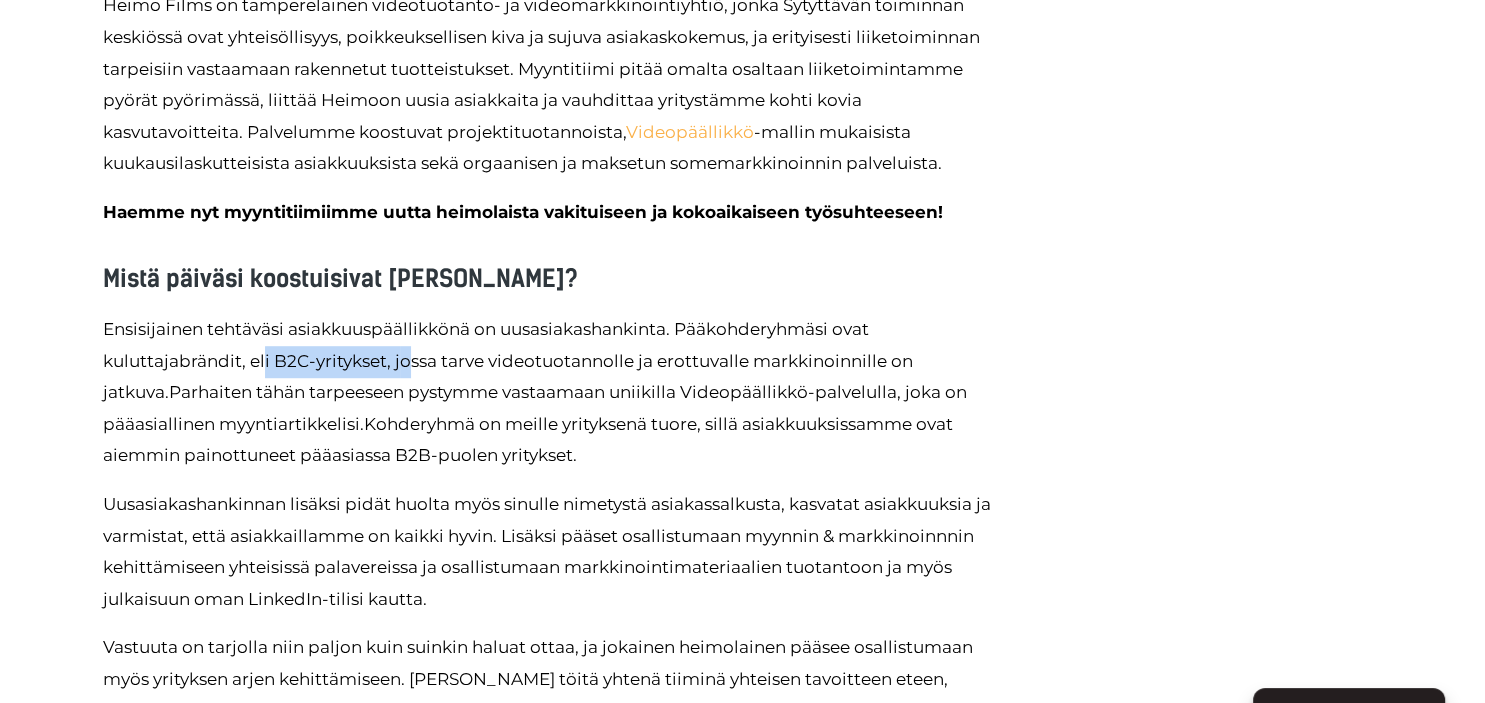 drag, startPoint x: 264, startPoint y: 352, endPoint x: 406, endPoint y: 360, distance: 142.22517 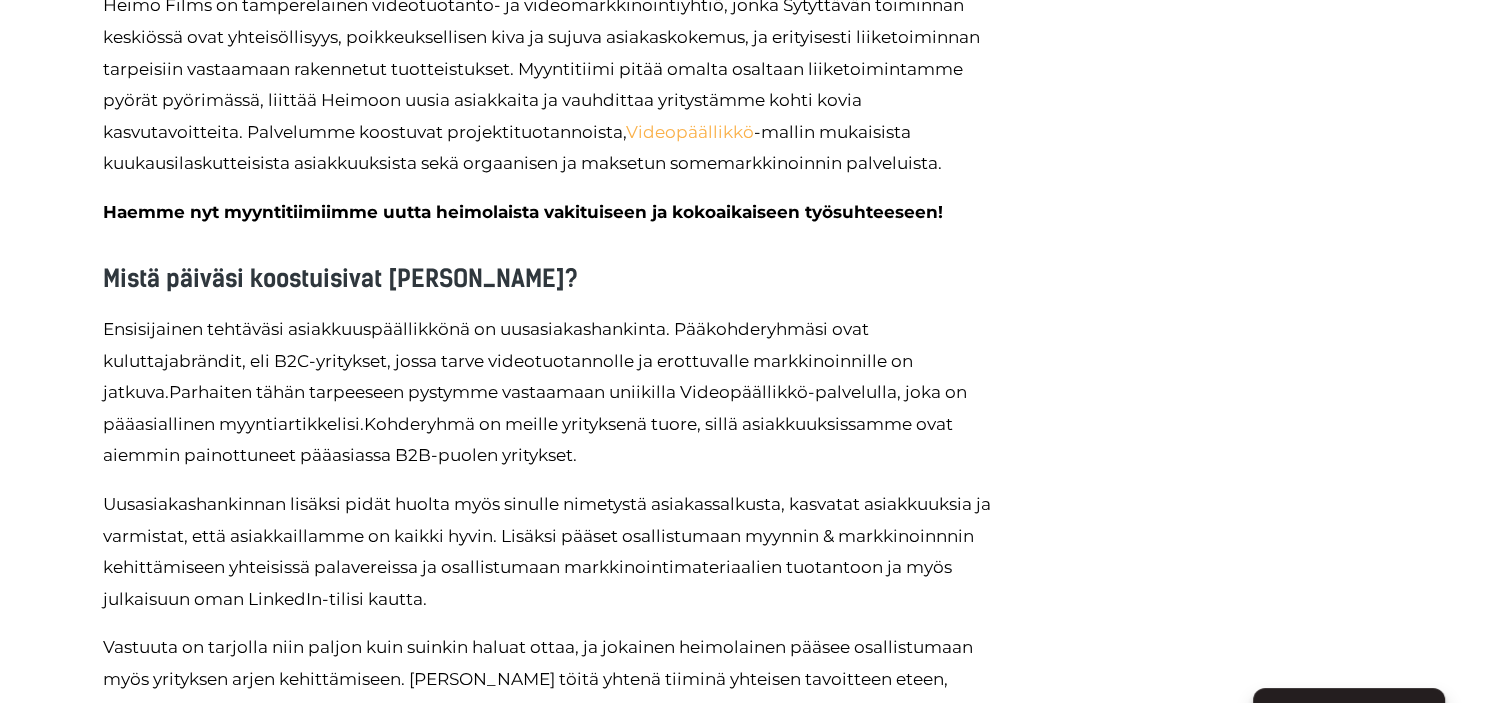 click on "Ensisijainen tehtäväsi asiakkuuspäällikkönä on uusasiakashankinta. Pääkohderyhmäsi ovat kuluttajabrändit, eli B2C-yritykset, j ossa tarve videotuotannolle ja erottuvalle markkinoinnille on jatkuva.  Parhaiten tähän tarpeeseen pystymme vastaamaan uniikilla Videopäällikkö-palvelulla, joka on pääasiallinen myyntiartikkelisi.  Kohderyhmä on meille yrityksenä tuore, sillä asiakkuuksissamme ovat aiemmin painottuneet pääasiassa B2B-puolen yritykset." at bounding box center (548, 393) 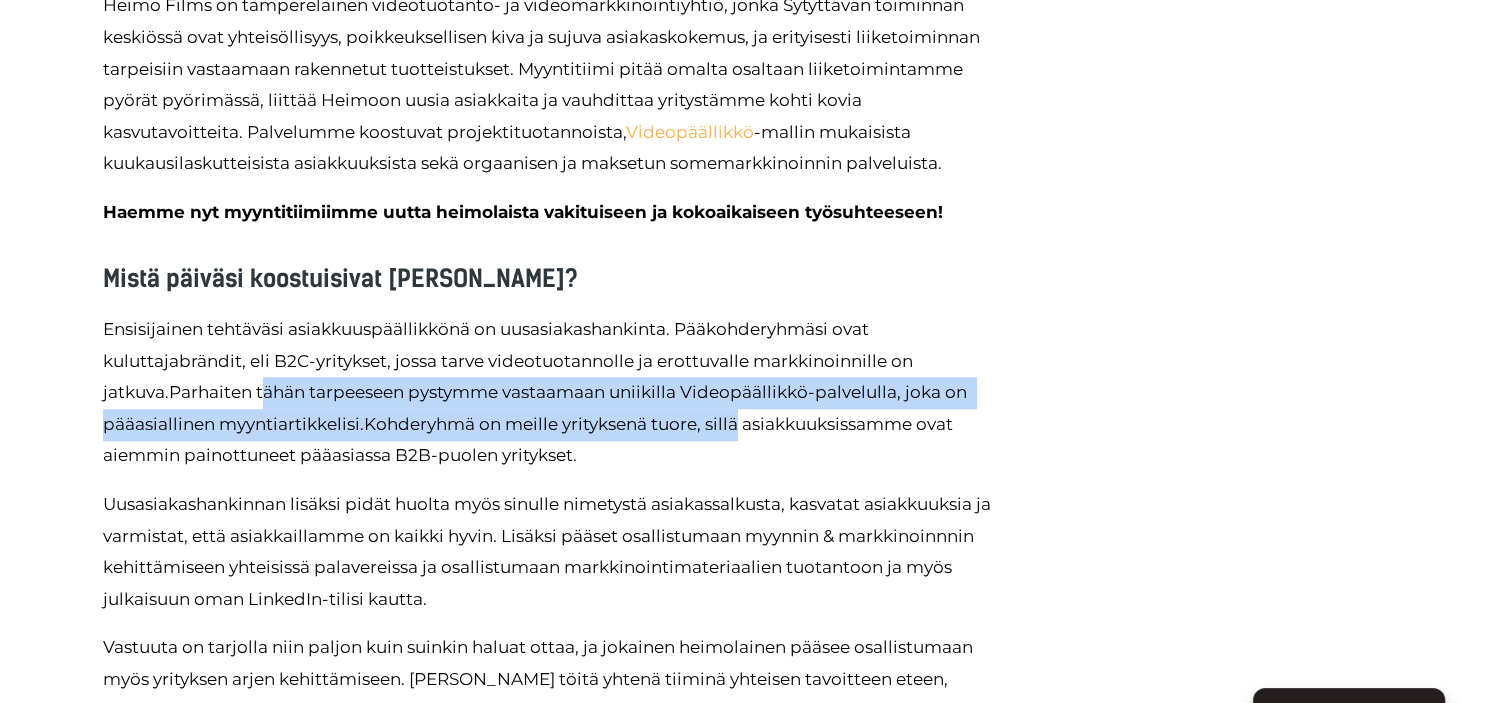 drag, startPoint x: 264, startPoint y: 407, endPoint x: 736, endPoint y: 430, distance: 472.56006 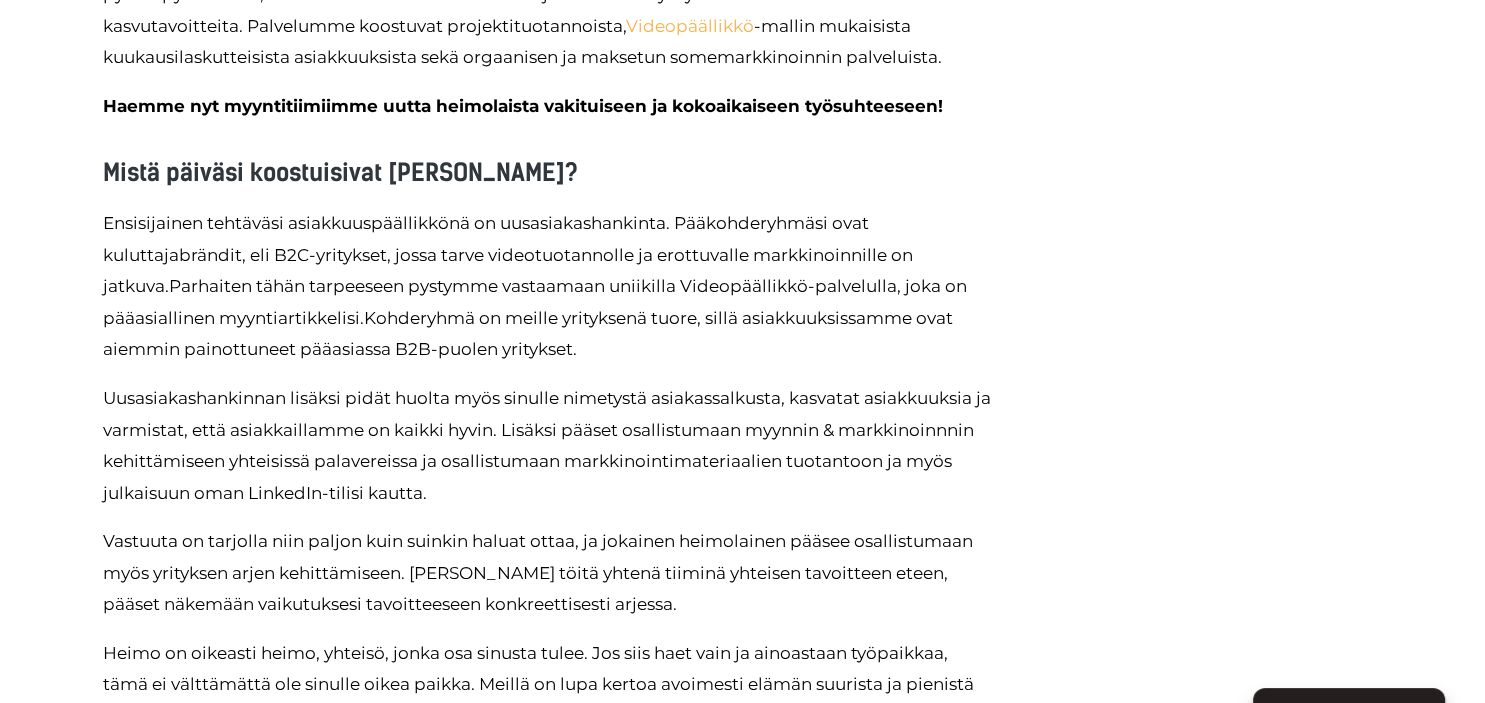 scroll, scrollTop: 1372, scrollLeft: 0, axis: vertical 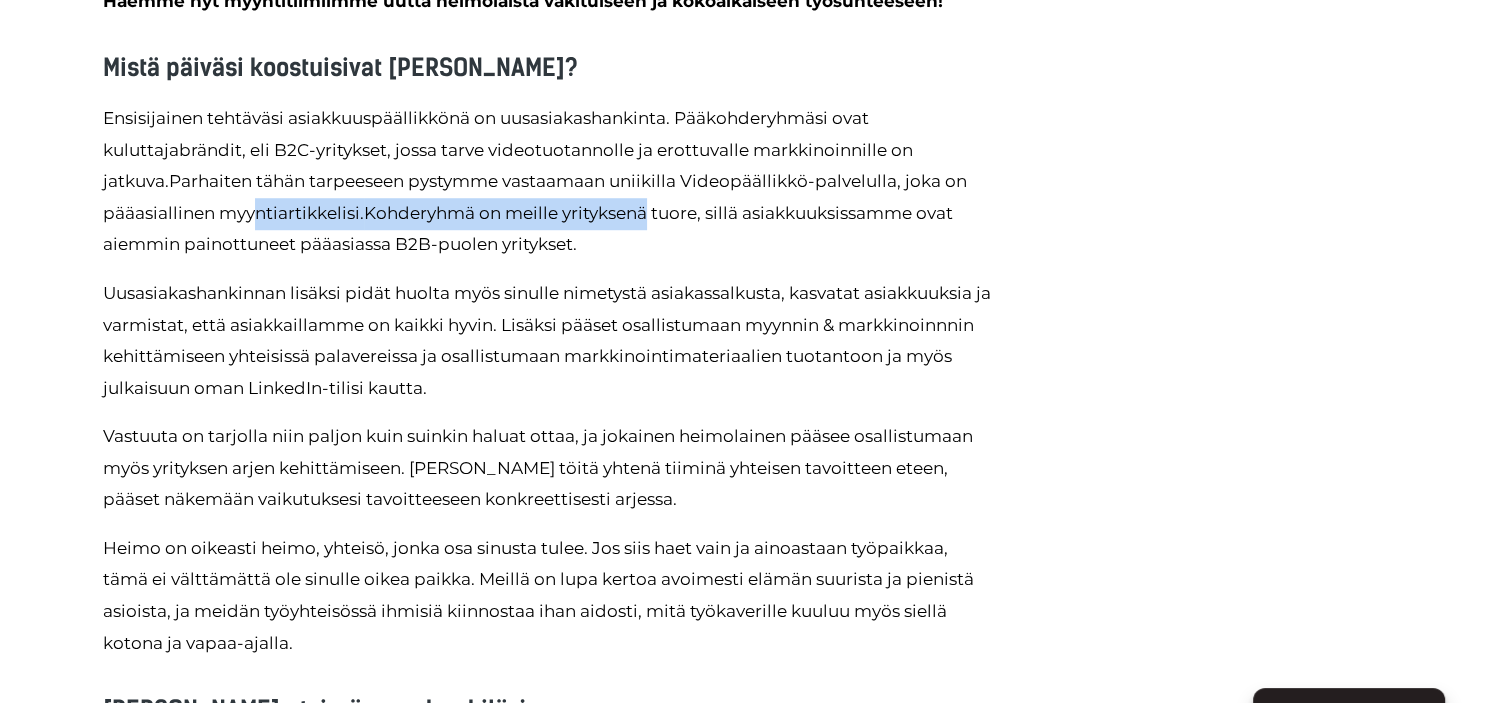 drag, startPoint x: 510, startPoint y: 205, endPoint x: 637, endPoint y: 227, distance: 128.89143 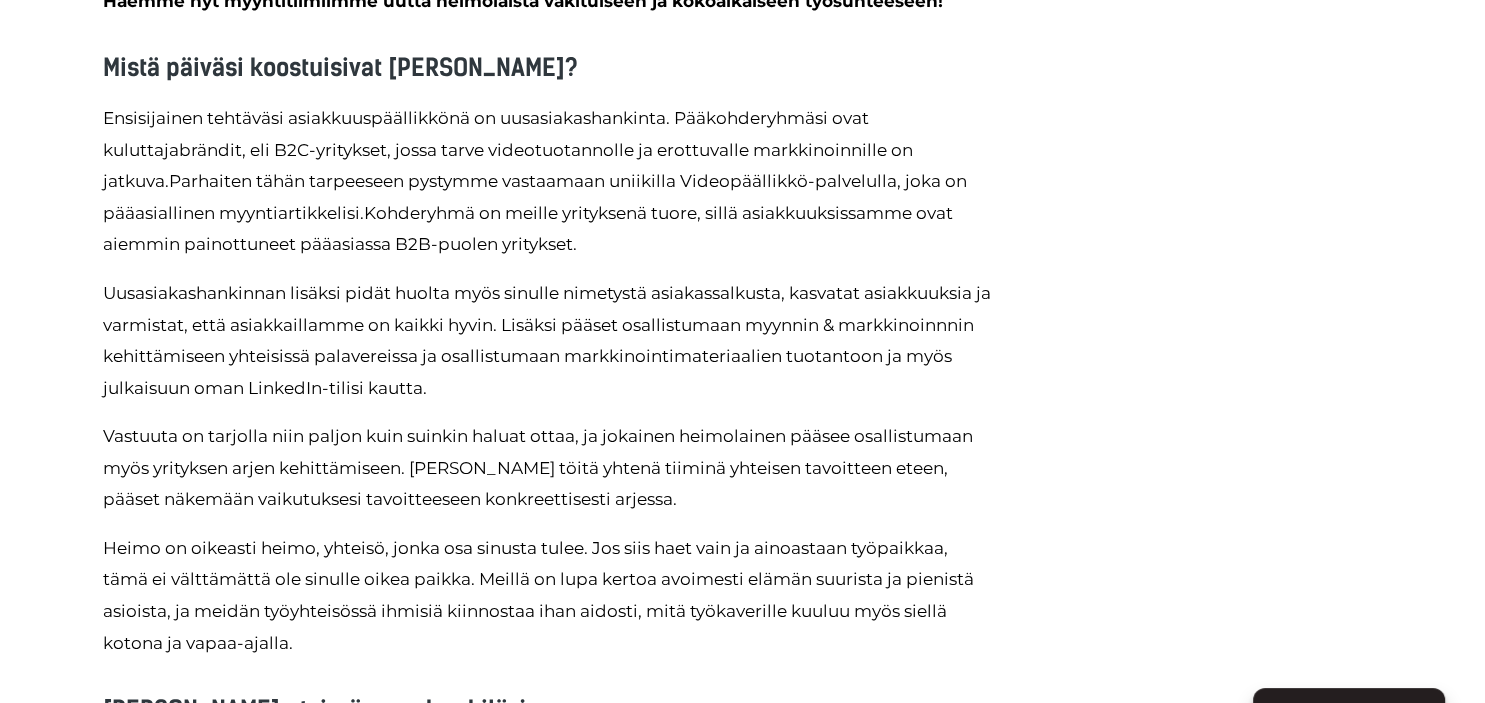 drag, startPoint x: 625, startPoint y: 236, endPoint x: 406, endPoint y: 238, distance: 219.00912 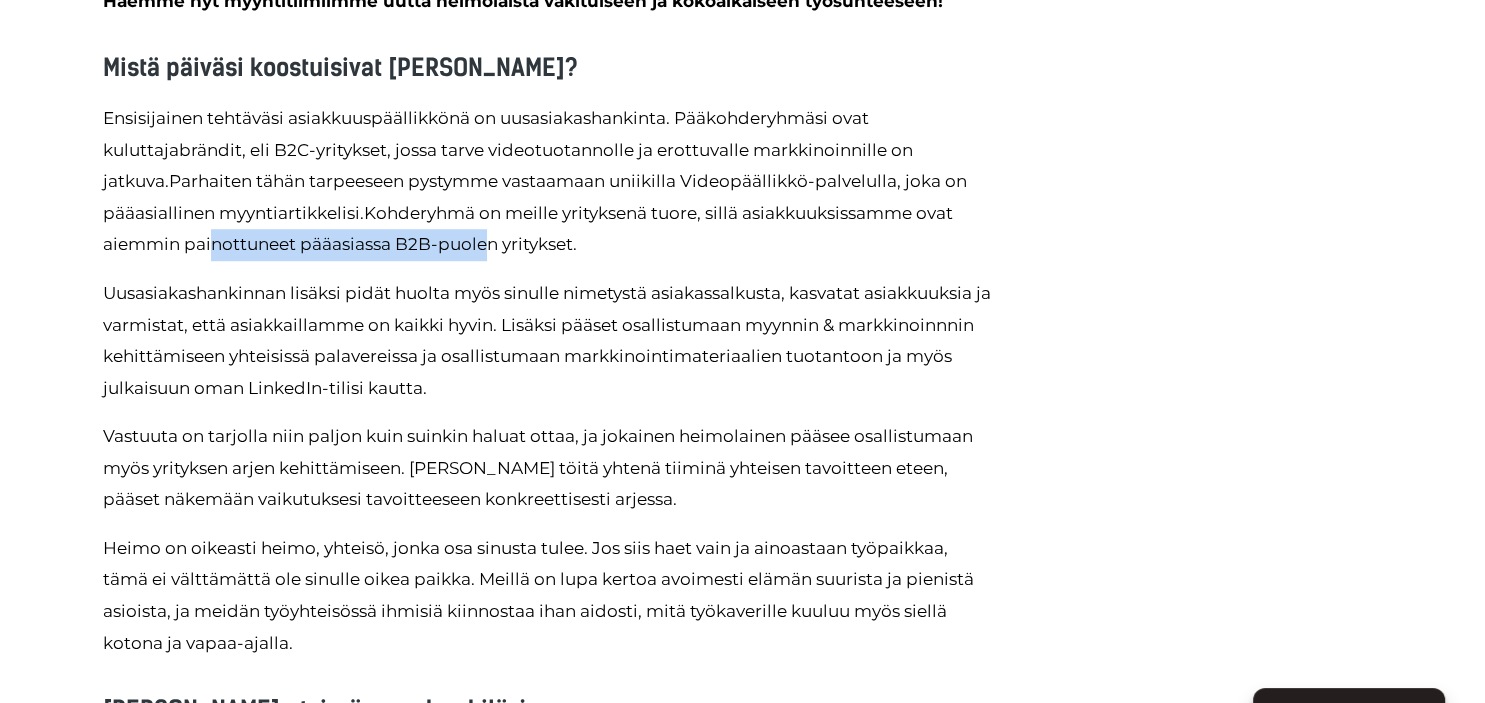 drag, startPoint x: 206, startPoint y: 238, endPoint x: 482, endPoint y: 249, distance: 276.21912 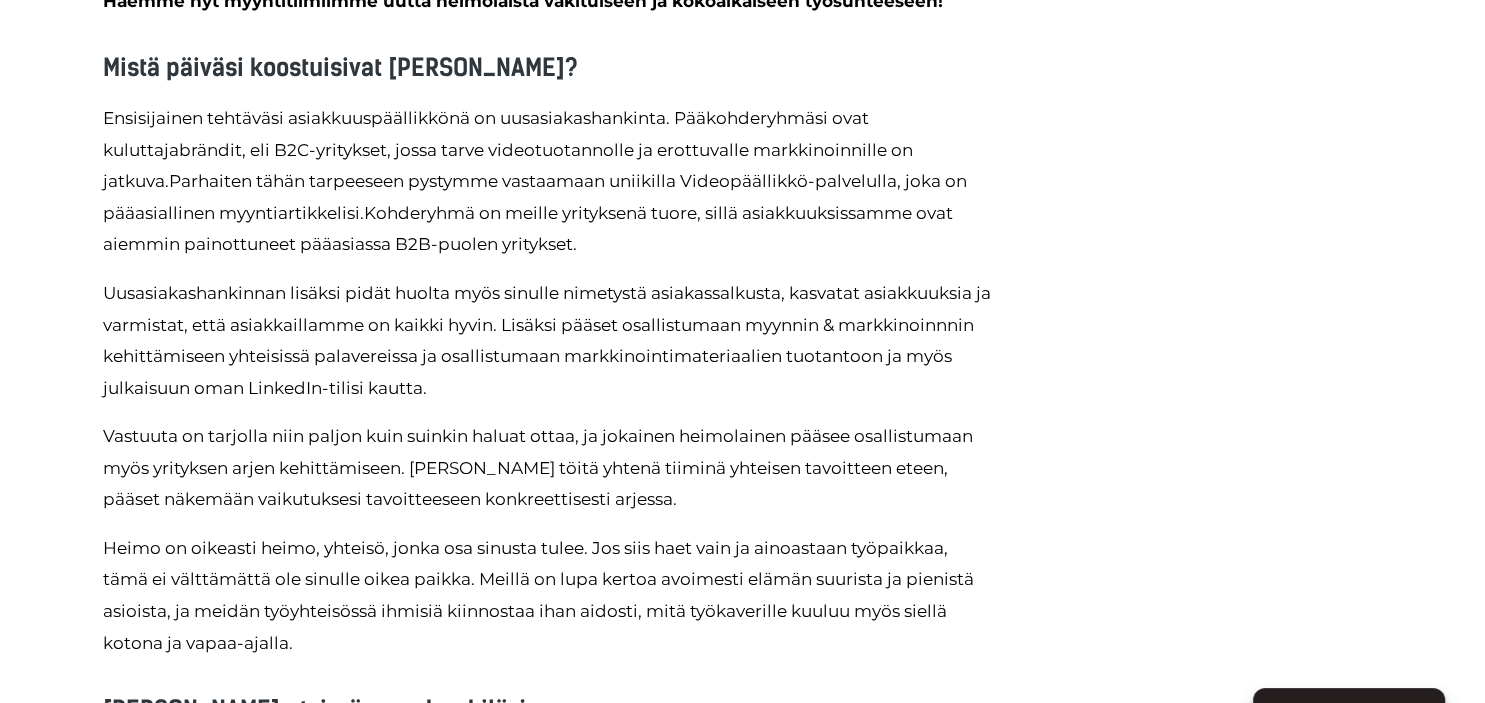 click on "Ensisijainen tehtäväsi asiakkuuspäällikkönä on uusasiakashankinta. Pääkohderyhmäsi ovat kuluttajabrändit, eli B2C-yritykset, j ossa tarve videotuotannolle ja erottuvalle markkinoinnille on jatkuva.  Parhaiten tähän tarpeeseen pystymme vastaamaan uniikilla Videopäällikkö-palvelulla, joka on pääasiallinen myyntiartikkelisi.  Kohderyhmä on meille yrityksenä tuore, sillä asiakkuuksissamme ovat aiemmin painottuneet pääasiassa B2B-puolen yritykset. Uusasiakashankinnan lisäksi pidät huolta myös sinulle nimetystä asiakassalkusta, kasvatat asiakkuuksia ja varmistat, että asiakkaillamme on kaikki hyvin. Lisäksi pääset osallistumaan myynnin & markkinoinnnin kehittämiseen yhteisissä palavereissa ja osallistumaan markkinointimateriaalien tuotantoon ja myös julkaisuun oman LinkedIn-tilisi kautta." at bounding box center (548, 381) 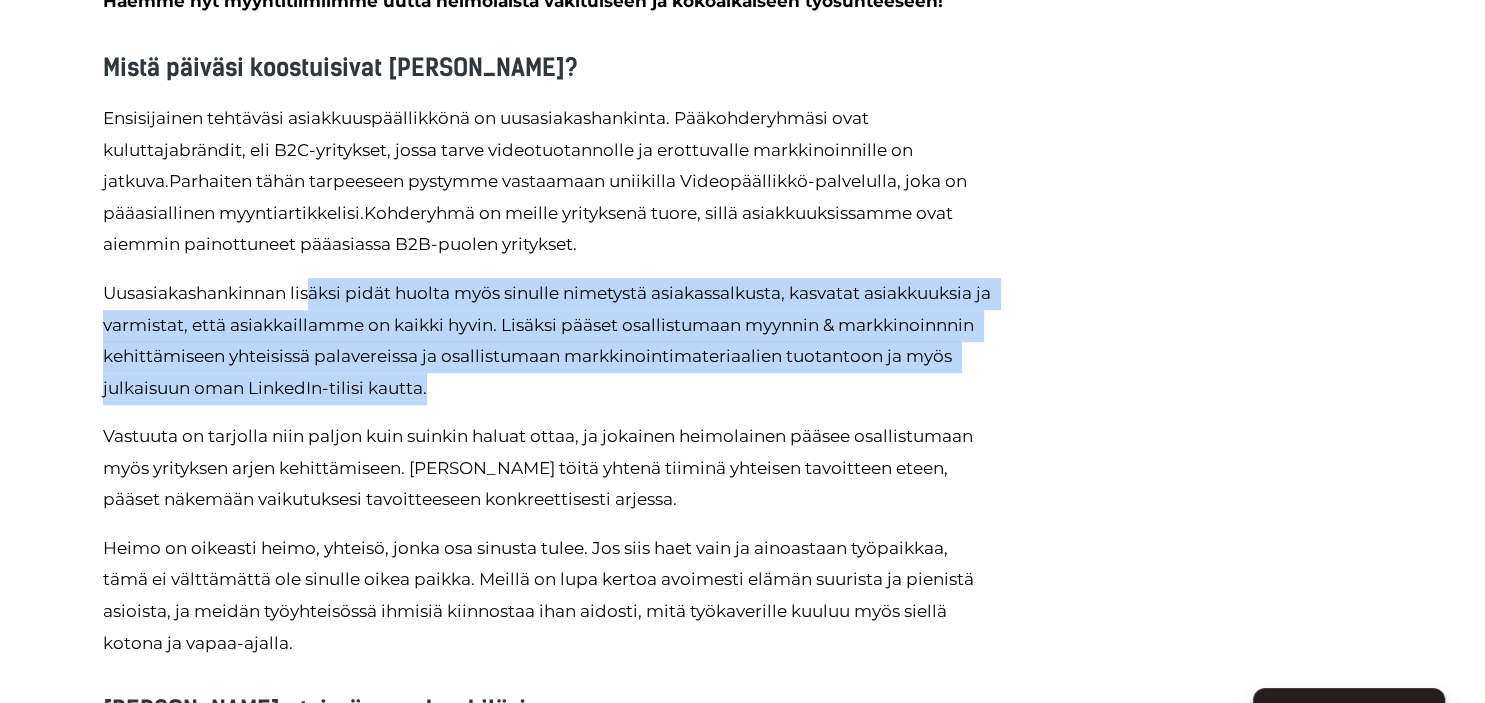 drag, startPoint x: 309, startPoint y: 284, endPoint x: 698, endPoint y: 391, distance: 403.44763 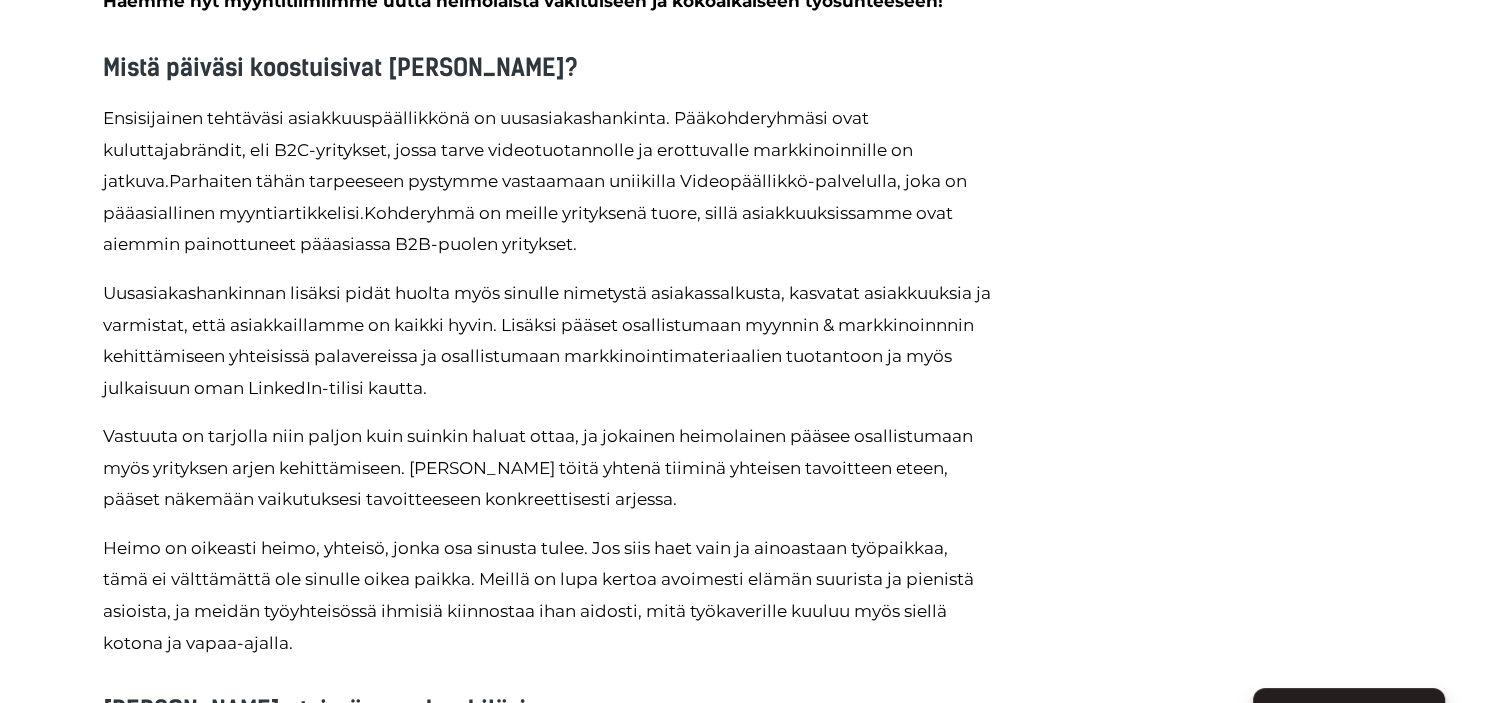 click on "Uusasiakashankinnan lisäksi pidät huolta myös sinulle nimetystä asiakassalkusta, kasvatat asiakkuuksia ja varmistat, että asiakkaillamme on kaikki hyvin. Lisäksi pääset osallistumaan myynnin & markkinoinnnin kehittämiseen yhteisissä palavereissa ja osallistumaan markkinointimateriaalien tuotantoon ja myös julkaisuun oman LinkedIn-tilisi kautta." at bounding box center (548, 341) 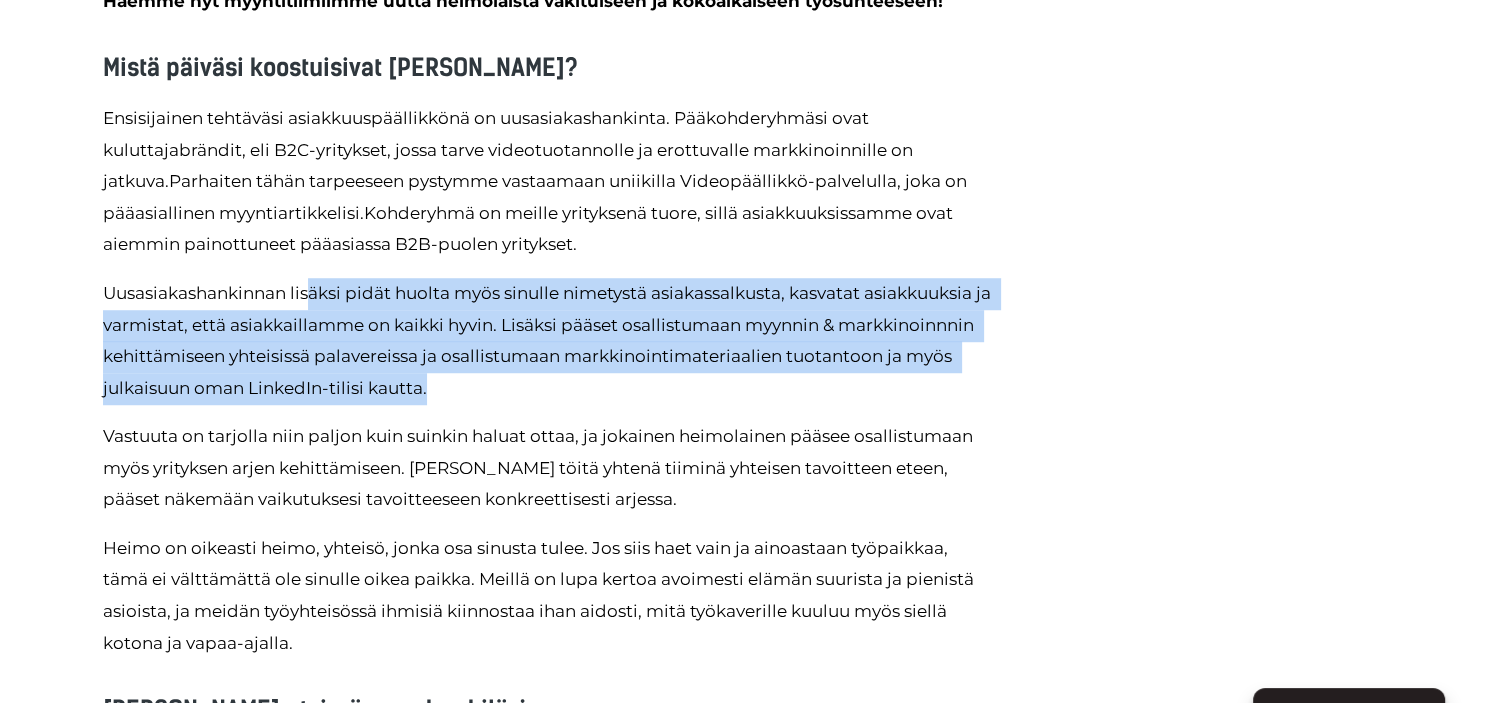 drag, startPoint x: 314, startPoint y: 297, endPoint x: 758, endPoint y: 407, distance: 457.42322 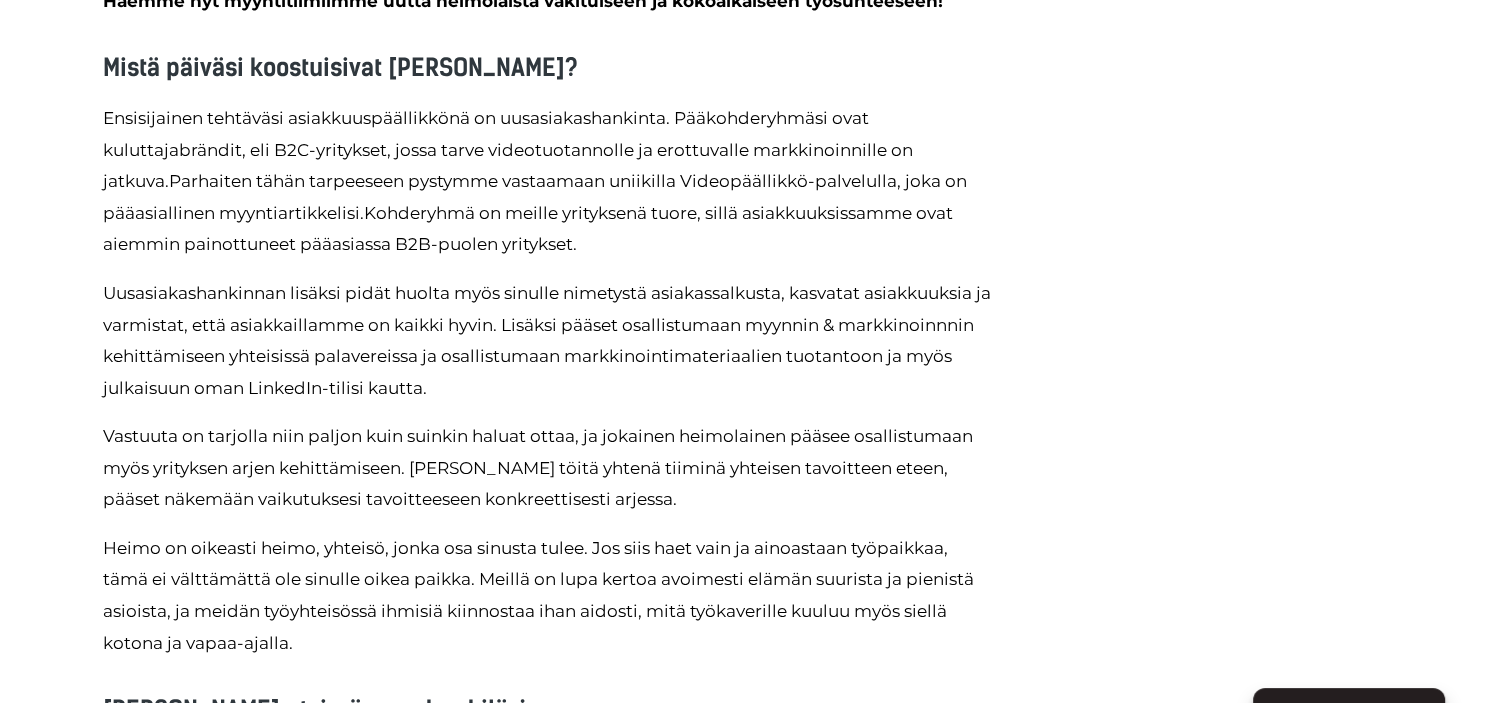 click on "Ensisijainen tehtäväsi asiakkuuspäällikkönä on uusasiakashankinta. Pääkohderyhmäsi ovat kuluttajabrändit, eli B2C-yritykset, j ossa tarve videotuotannolle ja erottuvalle markkinoinnille on jatkuva.  Parhaiten tähän tarpeeseen pystymme vastaamaan uniikilla Videopäällikkö-palvelulla, joka on pääasiallinen myyntiartikkelisi.  Kohderyhmä on meille yrityksenä tuore, sillä asiakkuuksissamme ovat aiemmin painottuneet pääasiassa B2B-puolen yritykset. Uusasiakashankinnan lisäksi pidät huolta myös sinulle nimetystä asiakassalkusta, kasvatat asiakkuuksia ja varmistat, että asiakkaillamme on kaikki hyvin. Lisäksi pääset osallistumaan myynnin & markkinoinnnin kehittämiseen yhteisissä palavereissa ja osallistumaan markkinointimateriaalien tuotantoon ja myös julkaisuun oman LinkedIn-tilisi kautta." at bounding box center (548, 381) 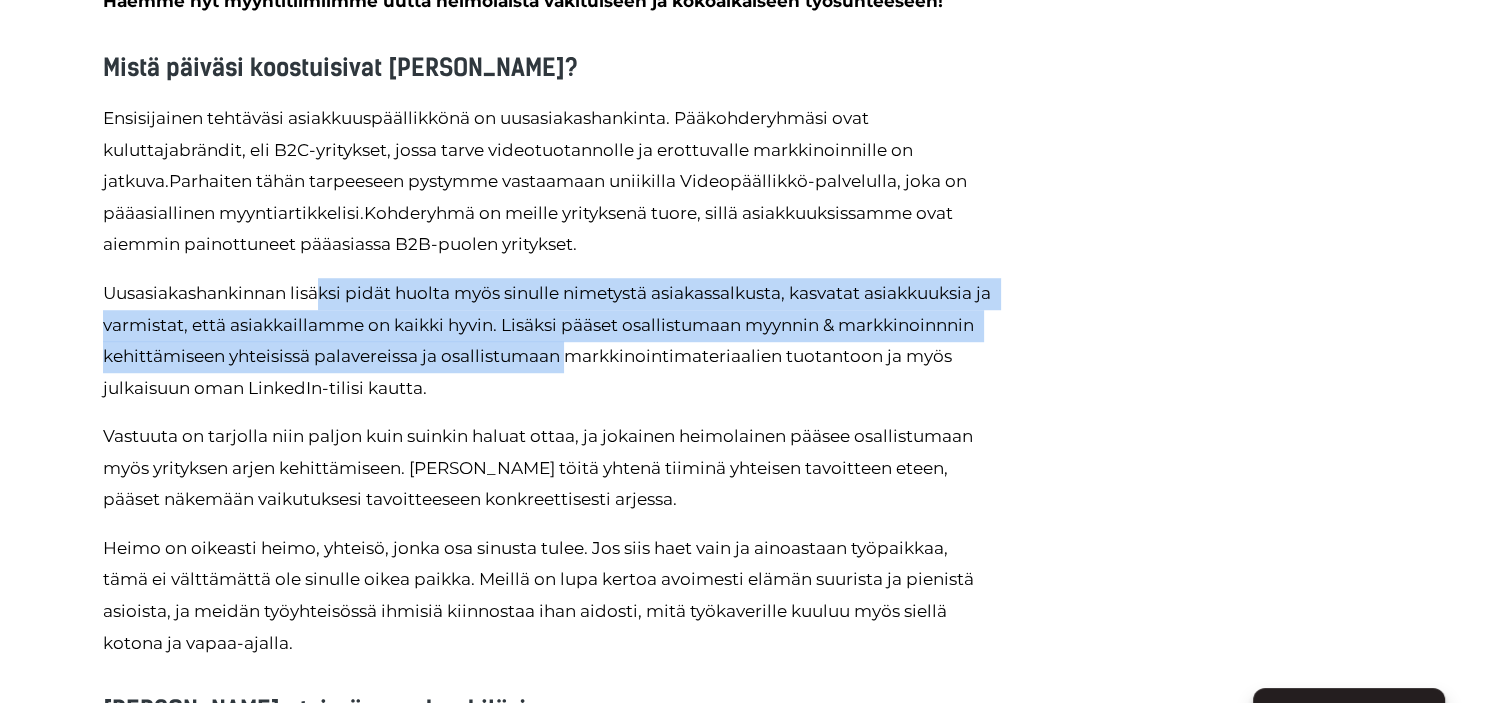 drag, startPoint x: 318, startPoint y: 282, endPoint x: 712, endPoint y: 357, distance: 401.0748 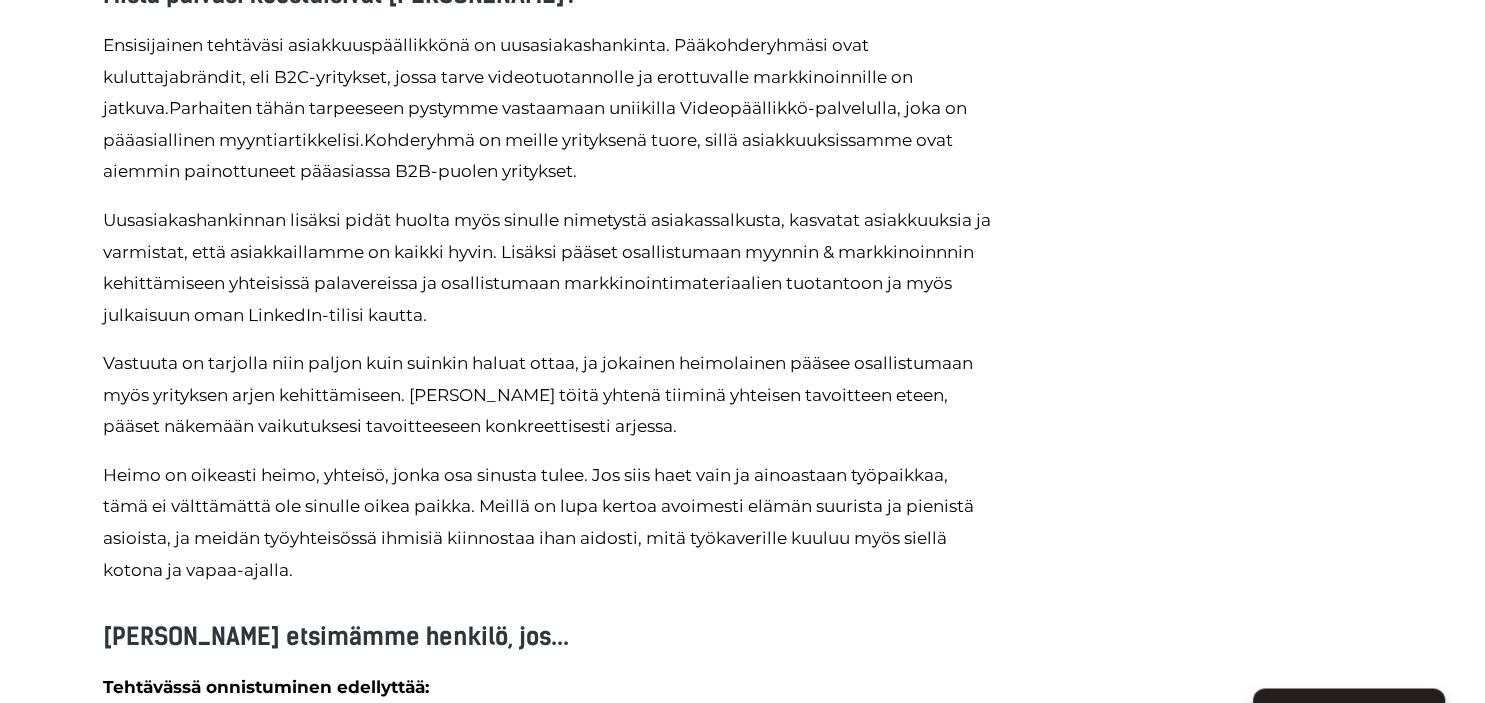 scroll, scrollTop: 1478, scrollLeft: 0, axis: vertical 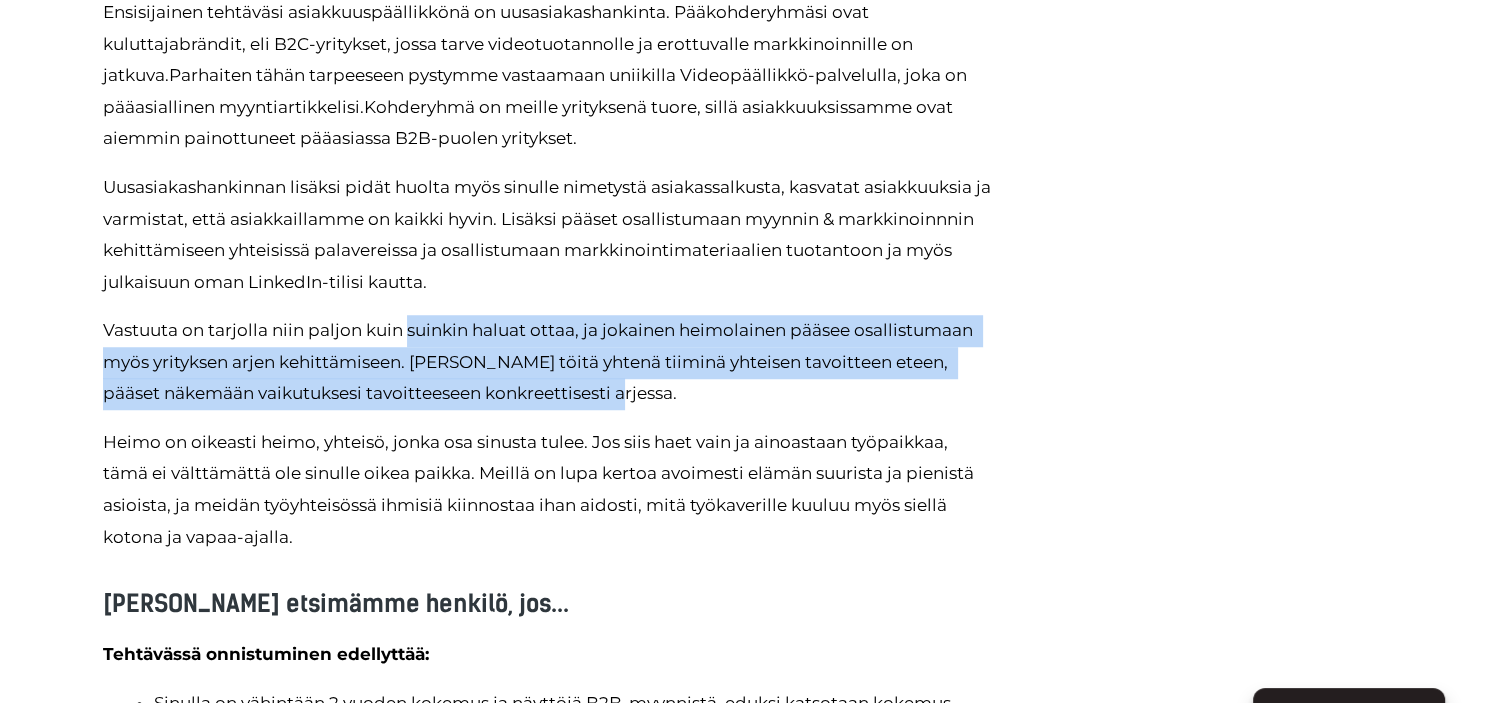 drag, startPoint x: 454, startPoint y: 329, endPoint x: 682, endPoint y: 393, distance: 236.81216 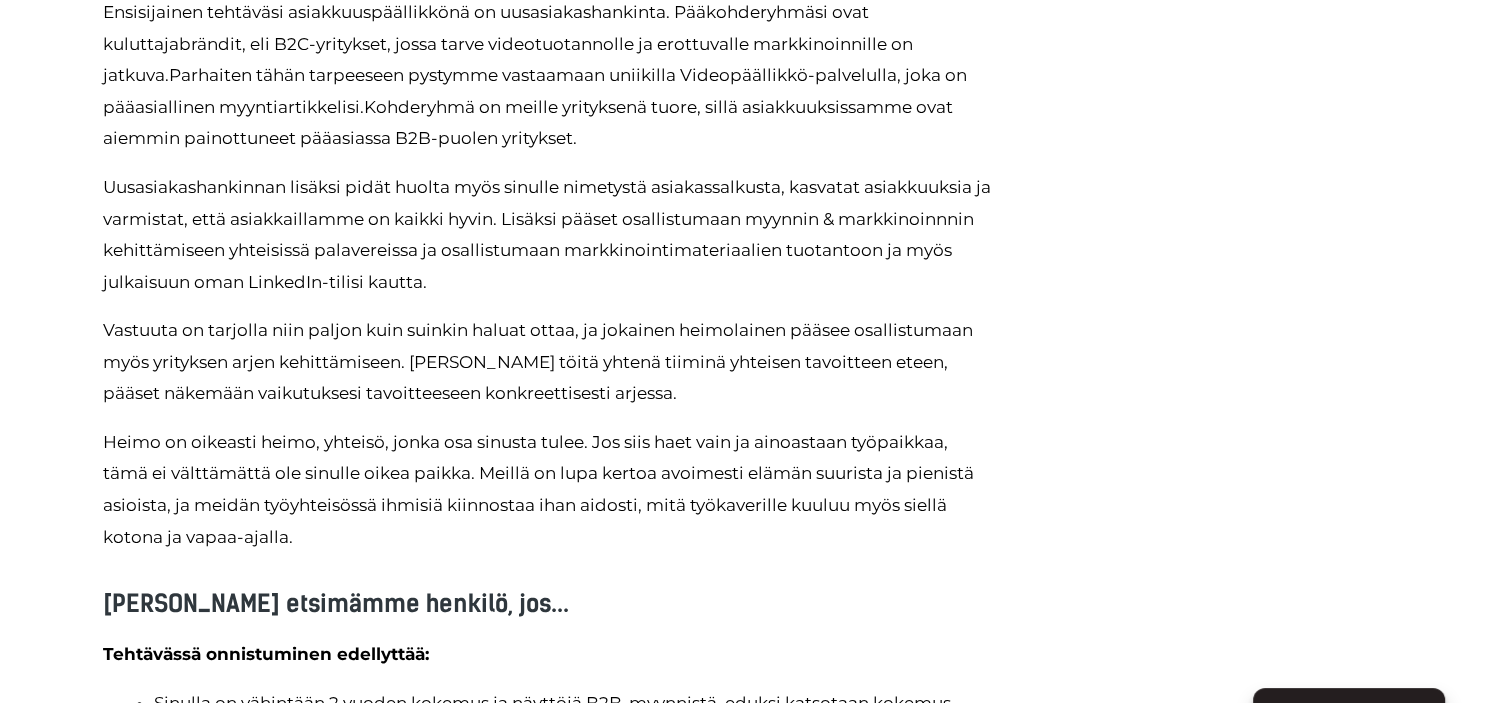 click on "Vastuuta on tarjolla niin paljon kuin suinkin haluat ottaa, ja jokainen heimolainen pääsee osallistumaan myös yrityksen arjen kehittämiseen. [PERSON_NAME] töitä yhtenä tiiminä yhteisen tavoitteen eteen, pääset näkemään vaikutuksesi tavoitteeseen konkreettisesti arjessa." at bounding box center [548, 362] 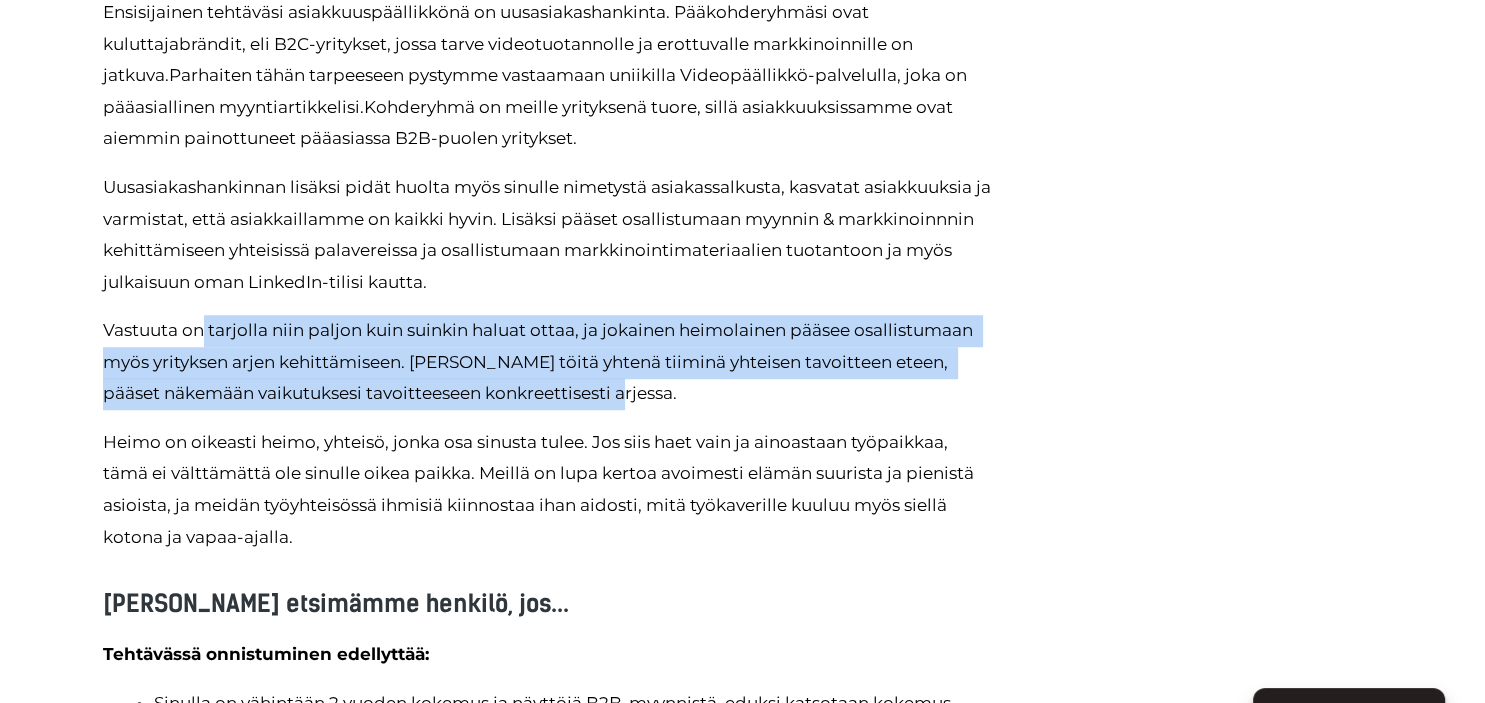drag, startPoint x: 214, startPoint y: 330, endPoint x: 646, endPoint y: 383, distance: 435.239 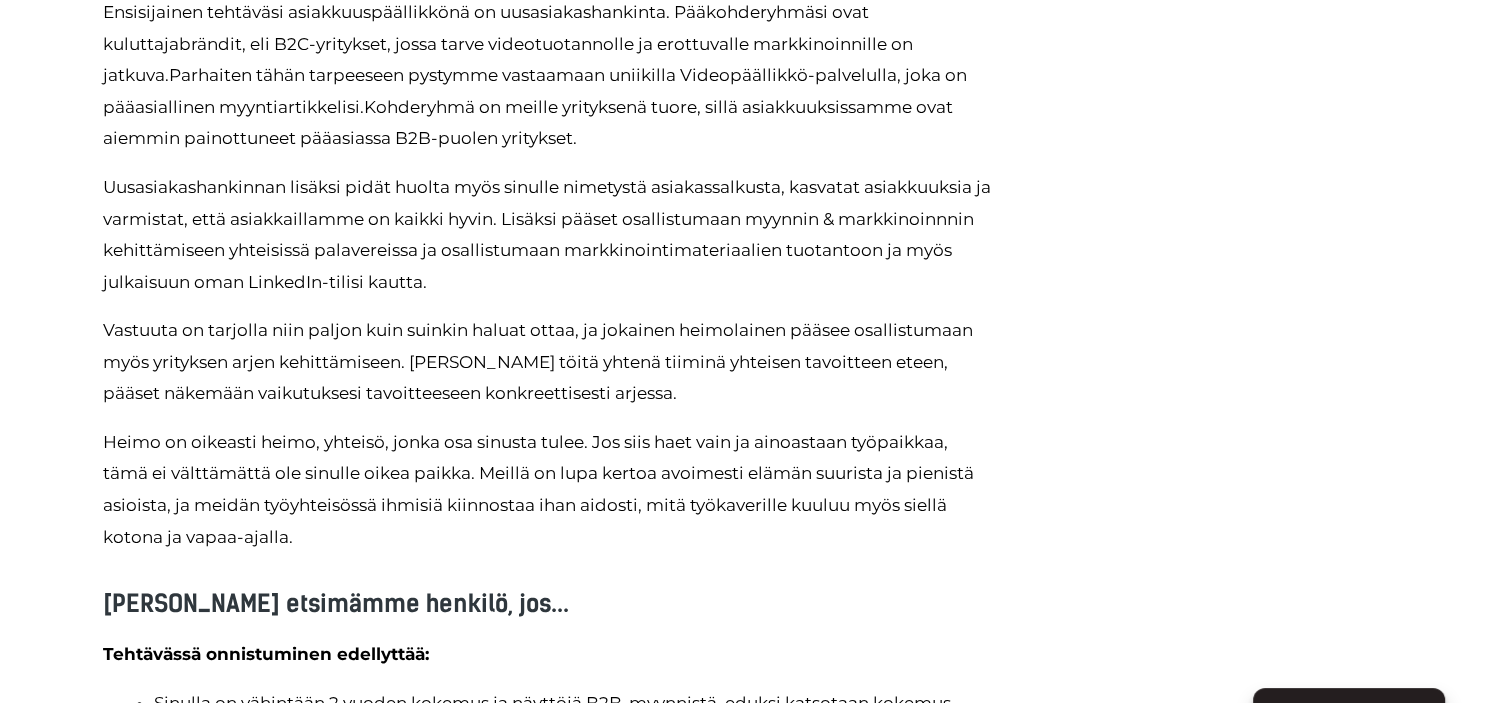 click on "Vastuuta on tarjolla niin paljon kuin suinkin haluat ottaa, ja jokainen heimolainen pääsee osallistumaan myös yrityksen arjen kehittämiseen. [PERSON_NAME] töitä yhtenä tiiminä yhteisen tavoitteen eteen, pääset näkemään vaikutuksesi tavoitteeseen konkreettisesti arjessa." at bounding box center [548, 362] 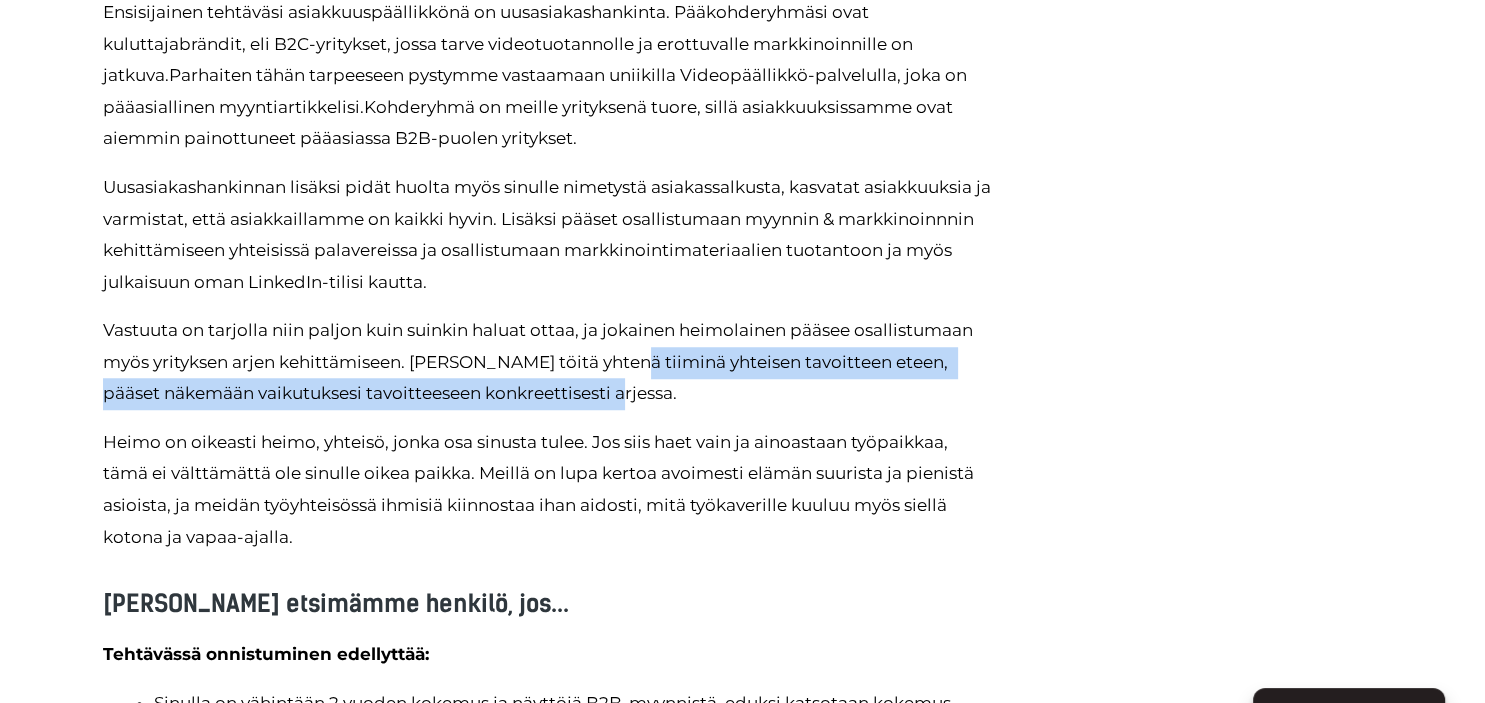 drag, startPoint x: 638, startPoint y: 370, endPoint x: 670, endPoint y: 389, distance: 37.215588 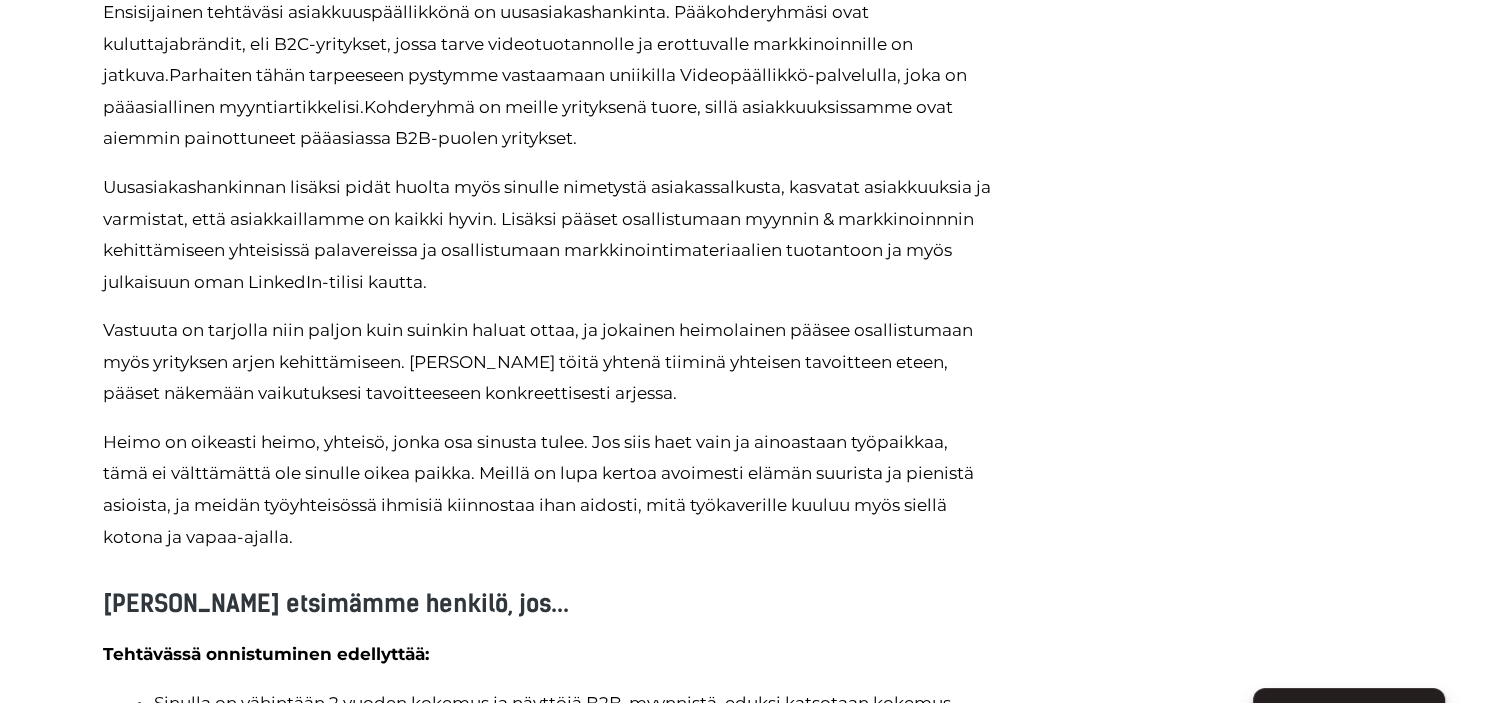 click on "Vastuuta on tarjolla niin paljon kuin suinkin haluat ottaa, ja jokainen heimolainen pääsee osallistumaan myös yrityksen arjen kehittämiseen. [PERSON_NAME] töitä yhtenä tiiminä yhteisen tavoitteen eteen, pääset näkemään vaikutuksesi tavoitteeseen konkreettisesti arjessa." at bounding box center (548, 362) 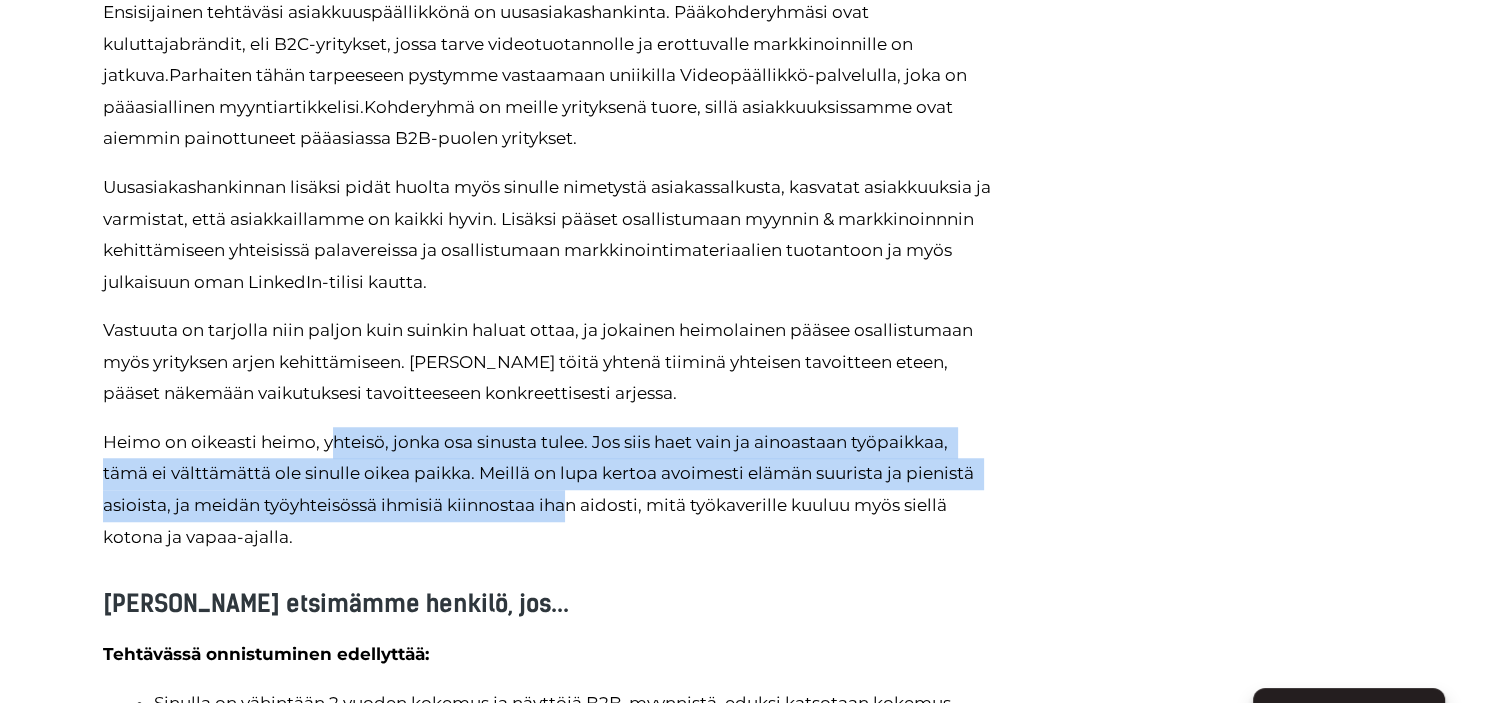 drag, startPoint x: 335, startPoint y: 448, endPoint x: 567, endPoint y: 515, distance: 241.48085 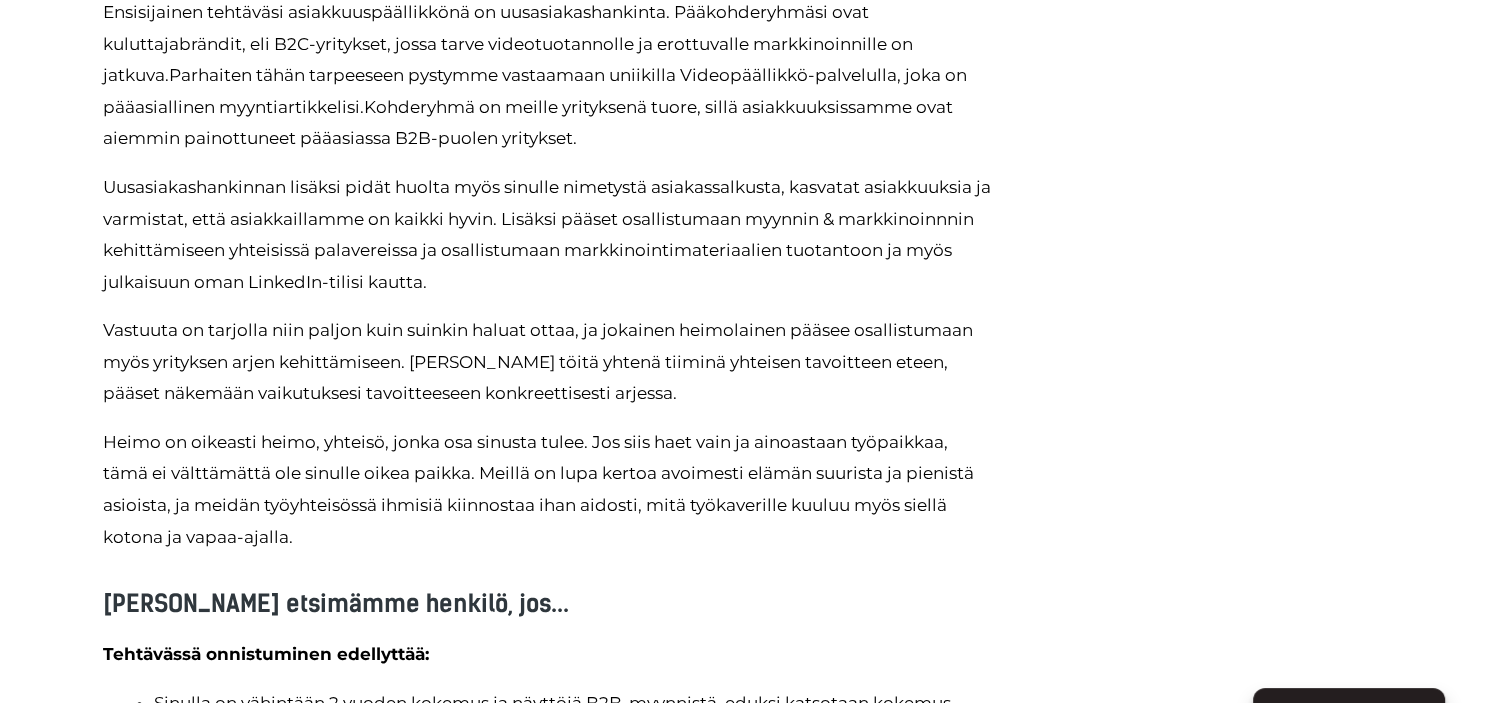click on "Heimo on oikeasti heimo, yhteisö, jonka osa sinusta tulee. Jos siis haet vain ja ainoastaan työpaikkaa, tämä ei välttämättä ole sinulle oikea paikka. Meillä on lupa kertoa avoimesti elämän suurista ja pienistä asioista, ja meidän työyhteisössä ihmisiä kiinnostaa ihan aidosti, mitä työkaverille kuuluu myös siellä kotona ja vapaa-ajalla." at bounding box center [548, 490] 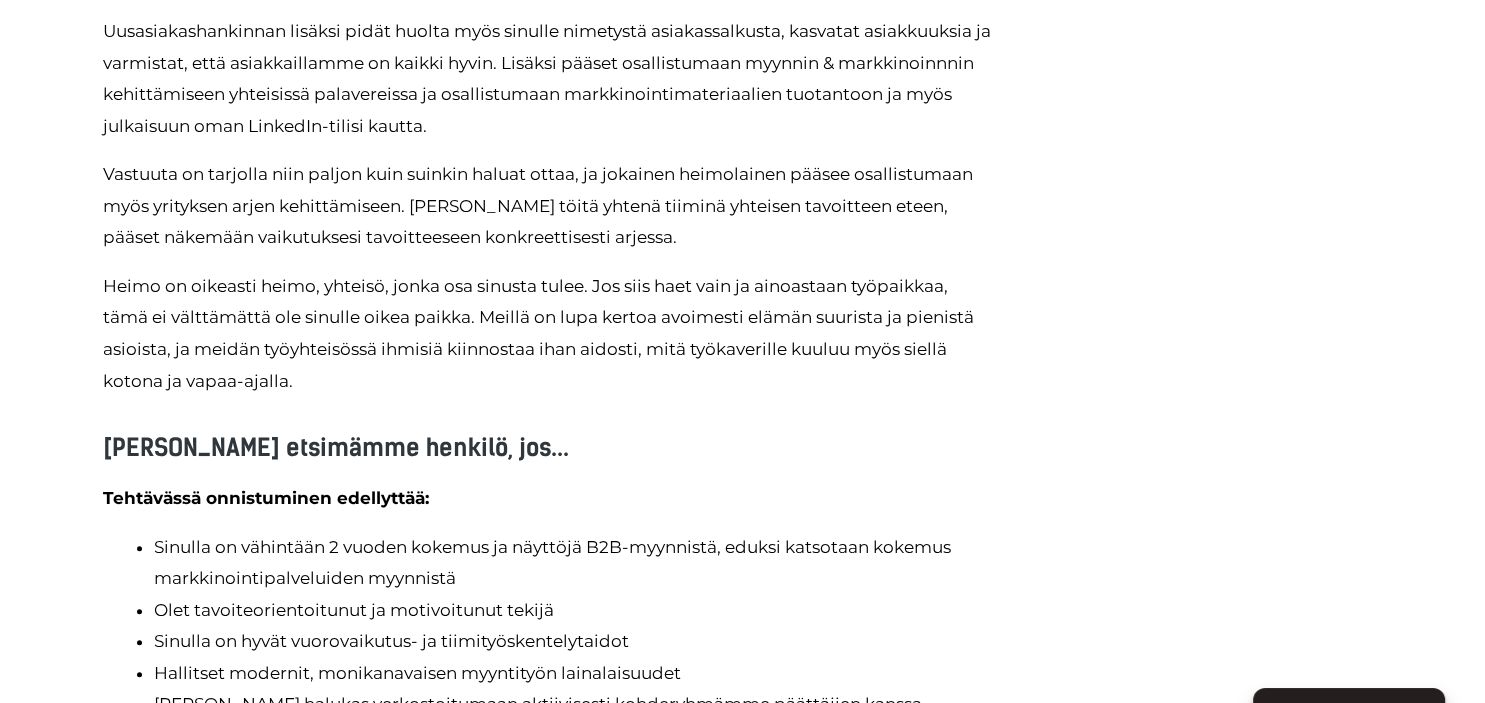scroll, scrollTop: 1689, scrollLeft: 0, axis: vertical 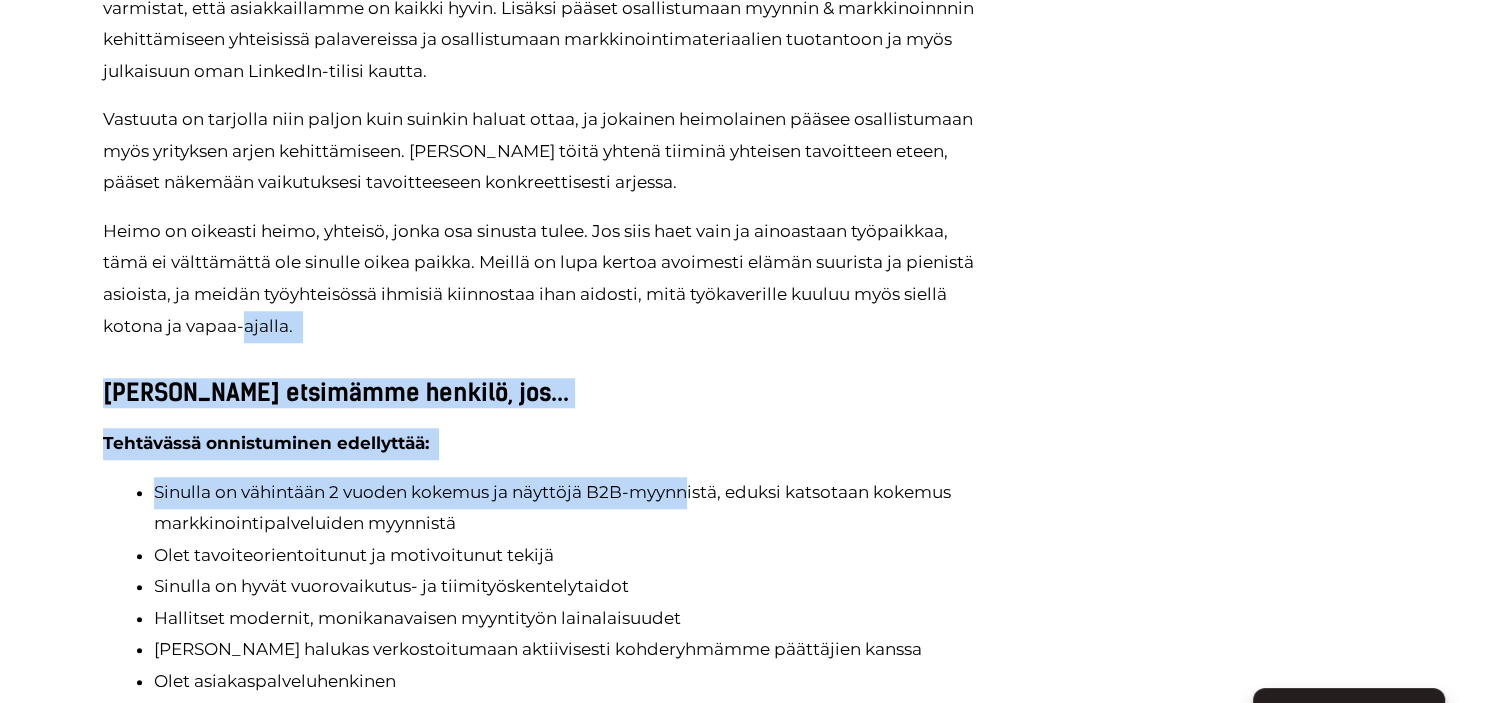 drag, startPoint x: 244, startPoint y: 318, endPoint x: 692, endPoint y: 507, distance: 486.23553 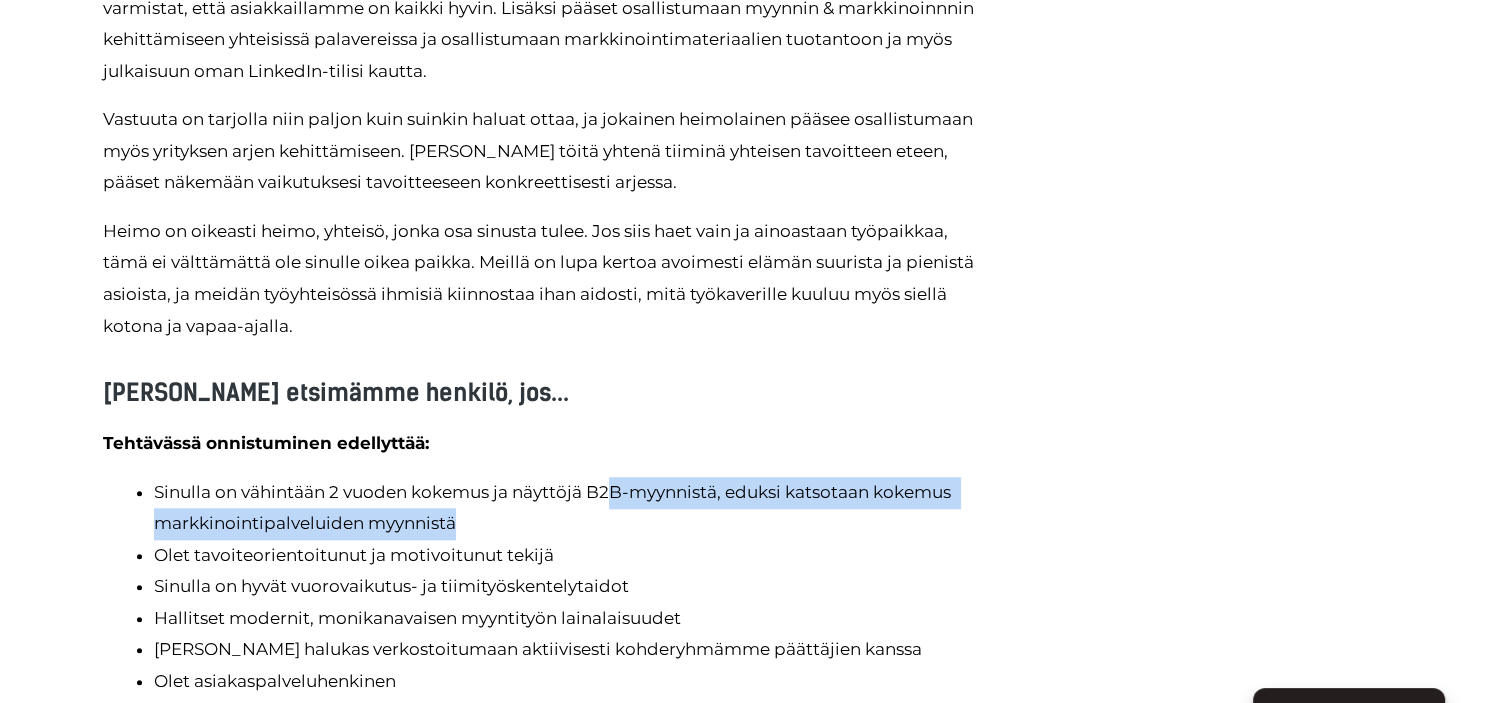 drag, startPoint x: 616, startPoint y: 490, endPoint x: 750, endPoint y: 513, distance: 135.95955 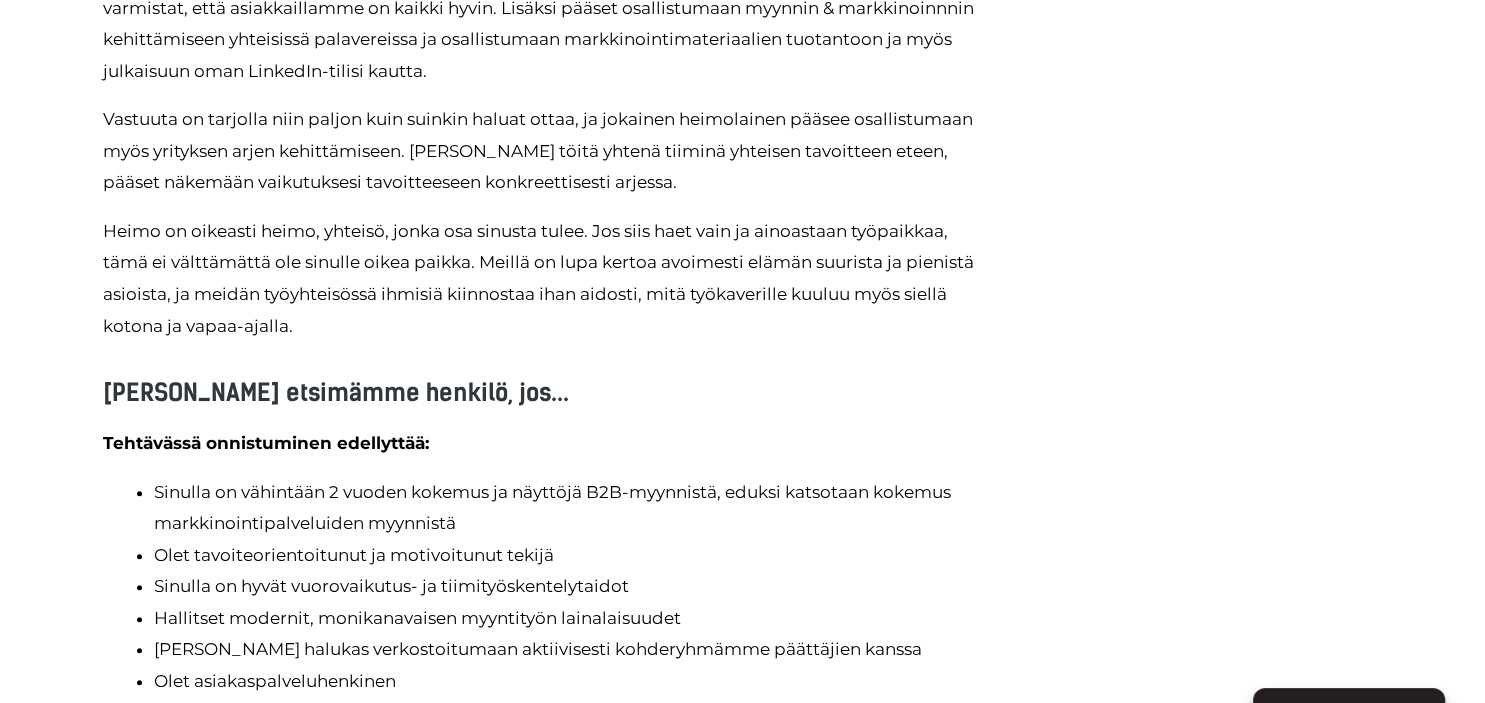 click on "Sinulla on vähintään 2 vuoden kokemus ja näyttöjä B2B-myynnistä, eduksi katsotaan kokemus markkinointipalveluiden myynnistä" at bounding box center (573, 508) 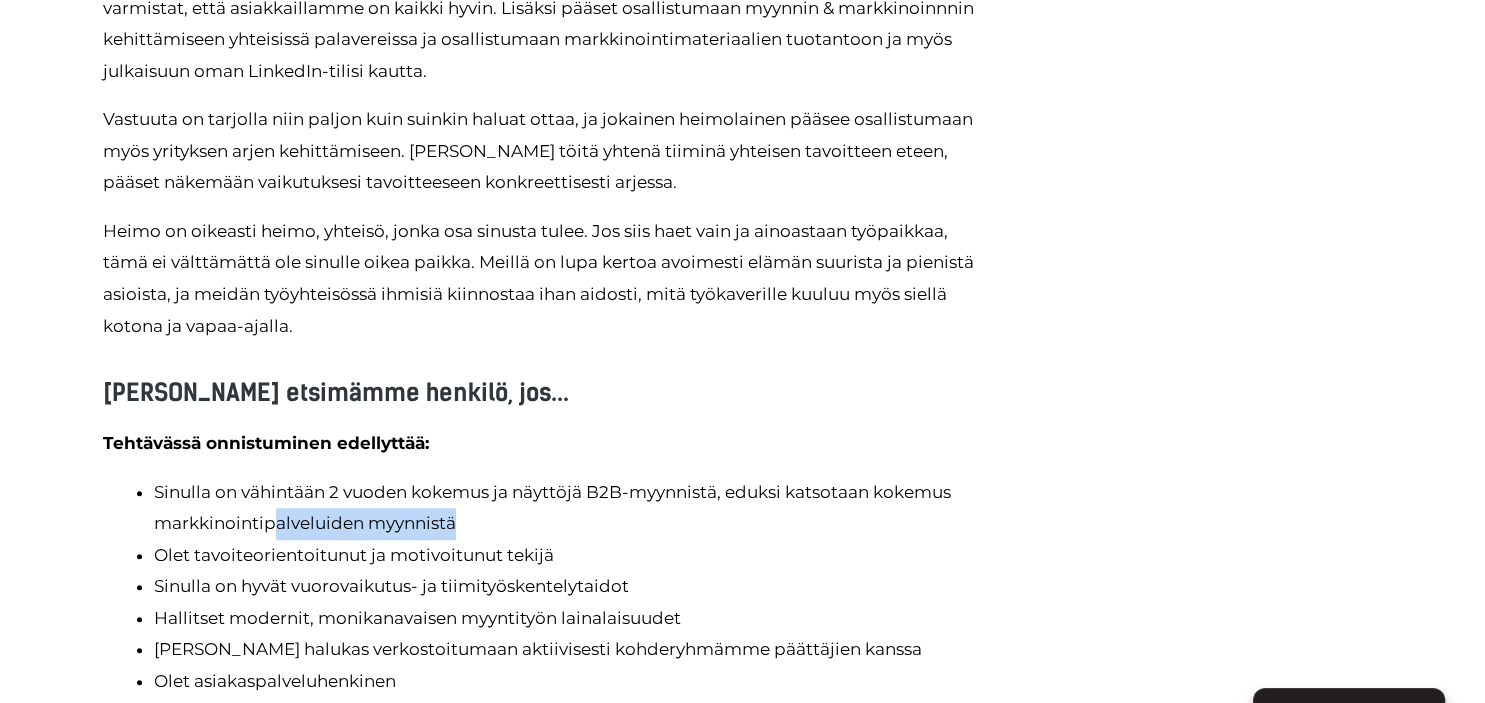 drag, startPoint x: 269, startPoint y: 522, endPoint x: 454, endPoint y: 538, distance: 185.6906 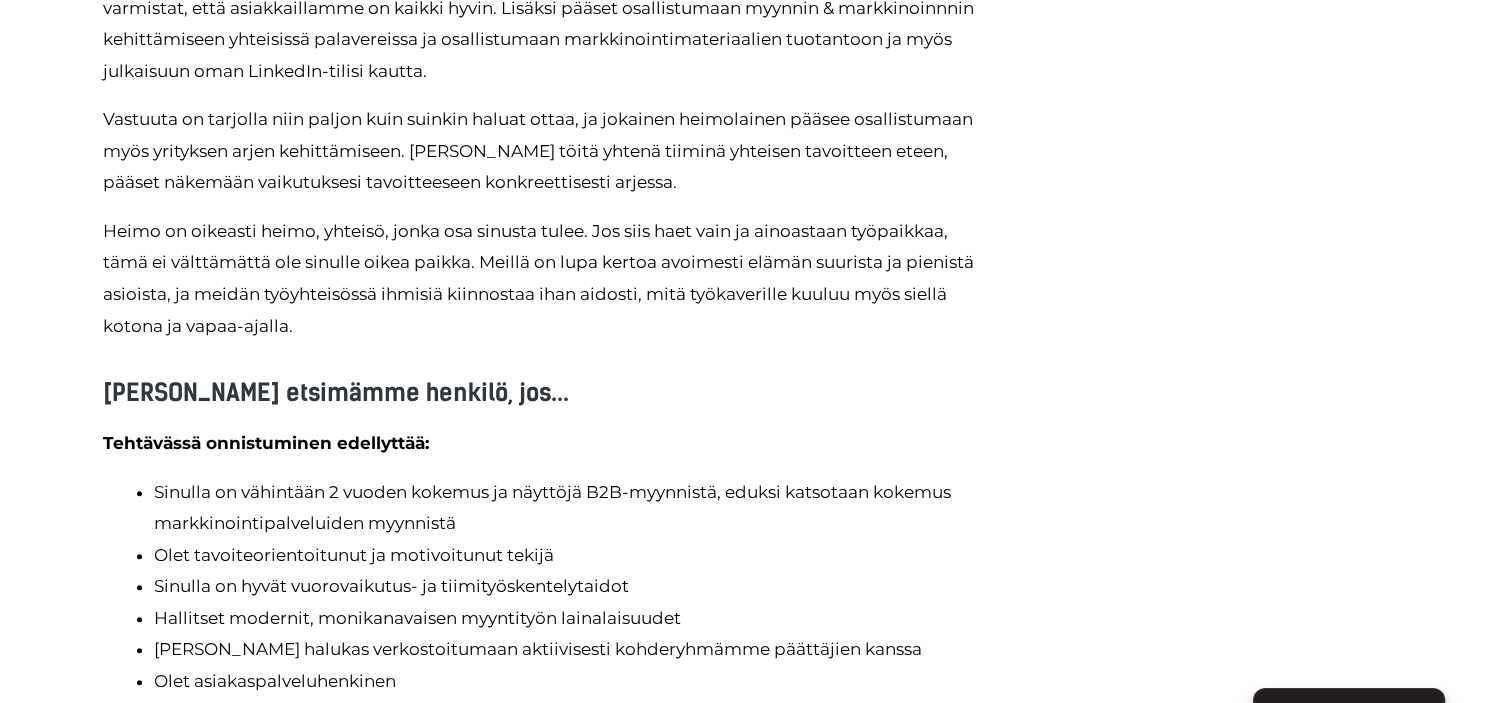 click on "Olet tavoiteorientoitunut ja motivoitunut tekijä" at bounding box center [573, 556] 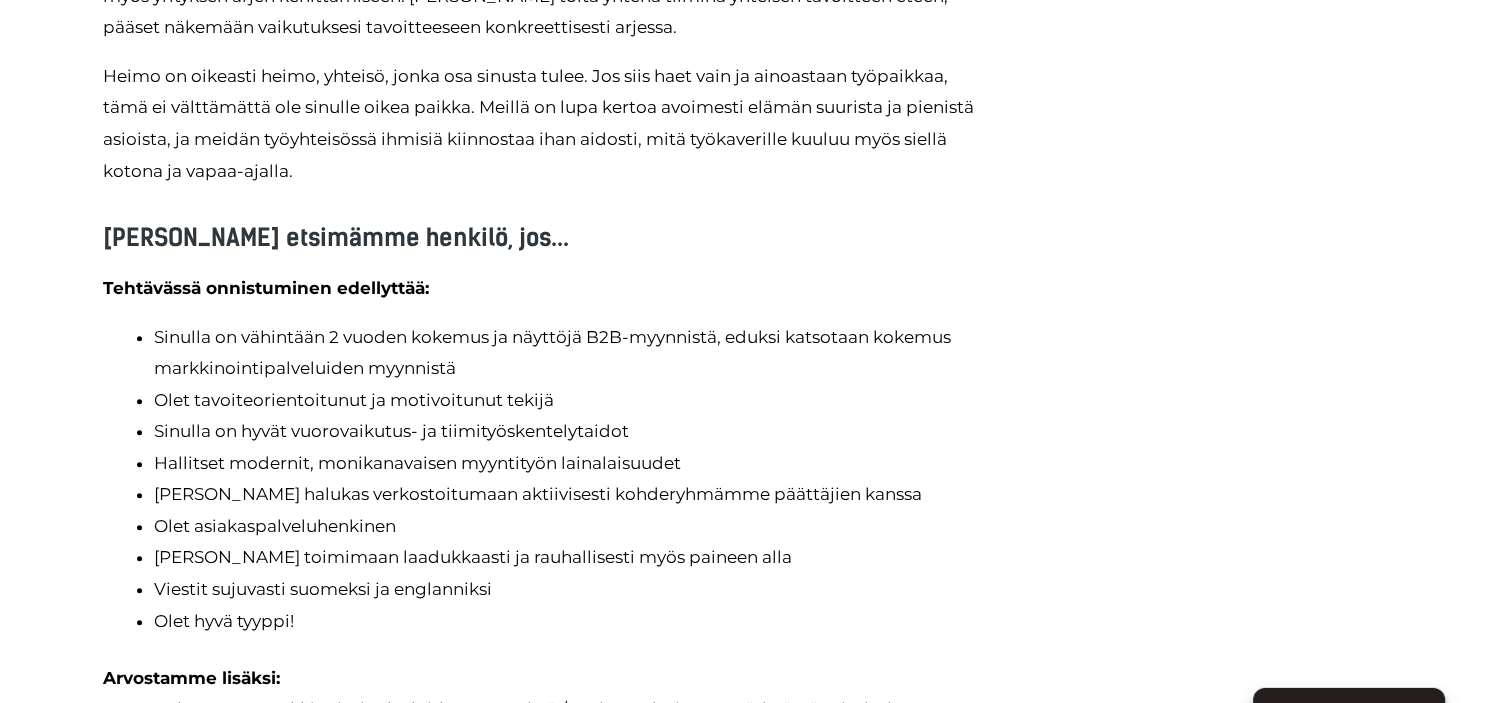 scroll, scrollTop: 1900, scrollLeft: 0, axis: vertical 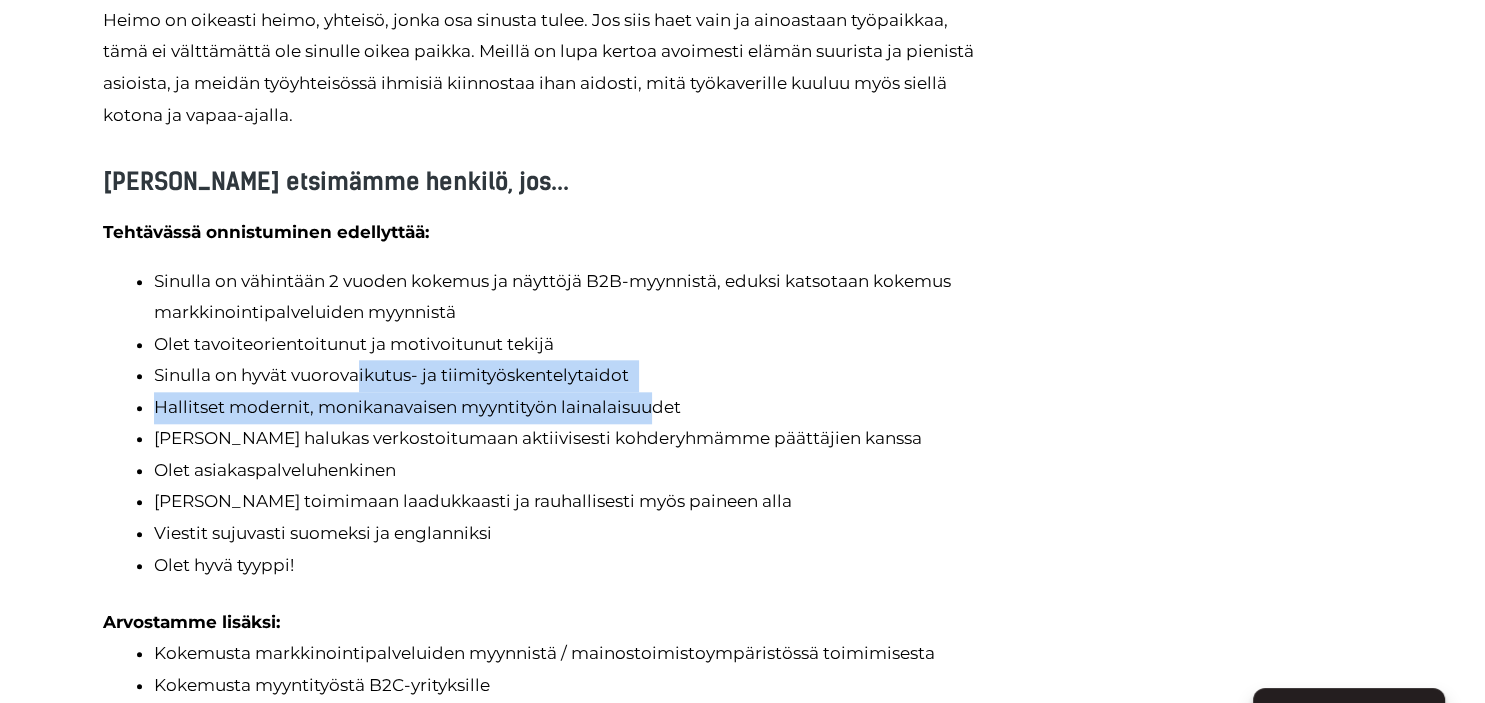 drag, startPoint x: 357, startPoint y: 371, endPoint x: 652, endPoint y: 410, distance: 297.5668 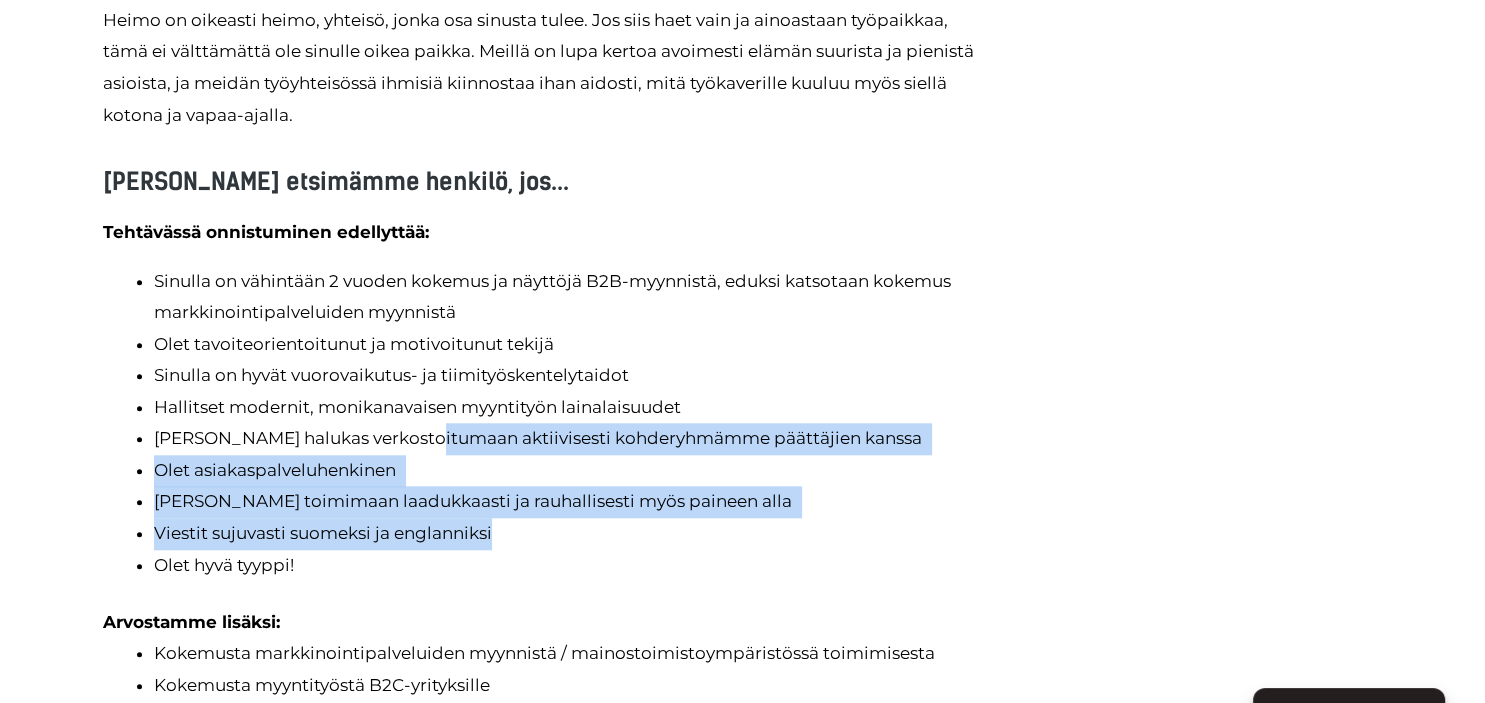 drag, startPoint x: 427, startPoint y: 425, endPoint x: 718, endPoint y: 519, distance: 305.80548 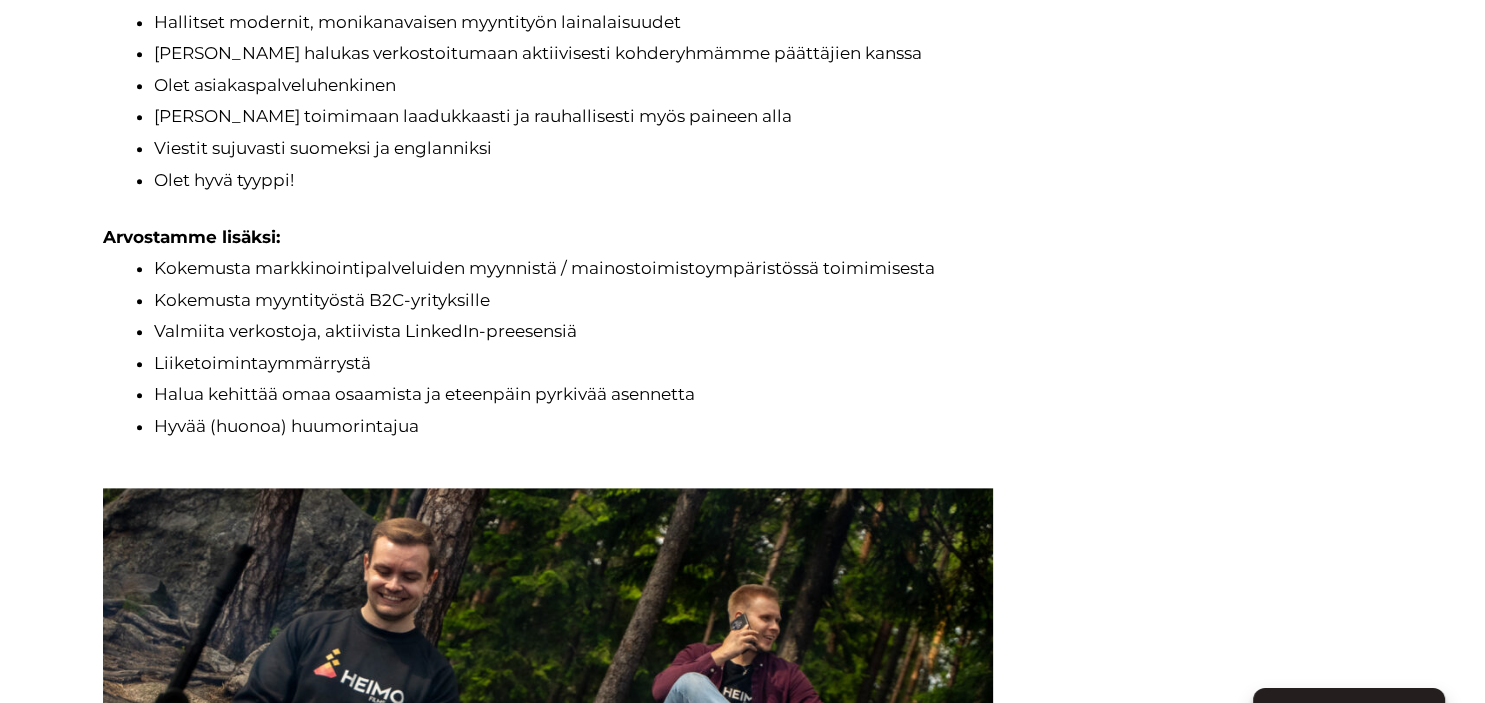 scroll, scrollTop: 2323, scrollLeft: 0, axis: vertical 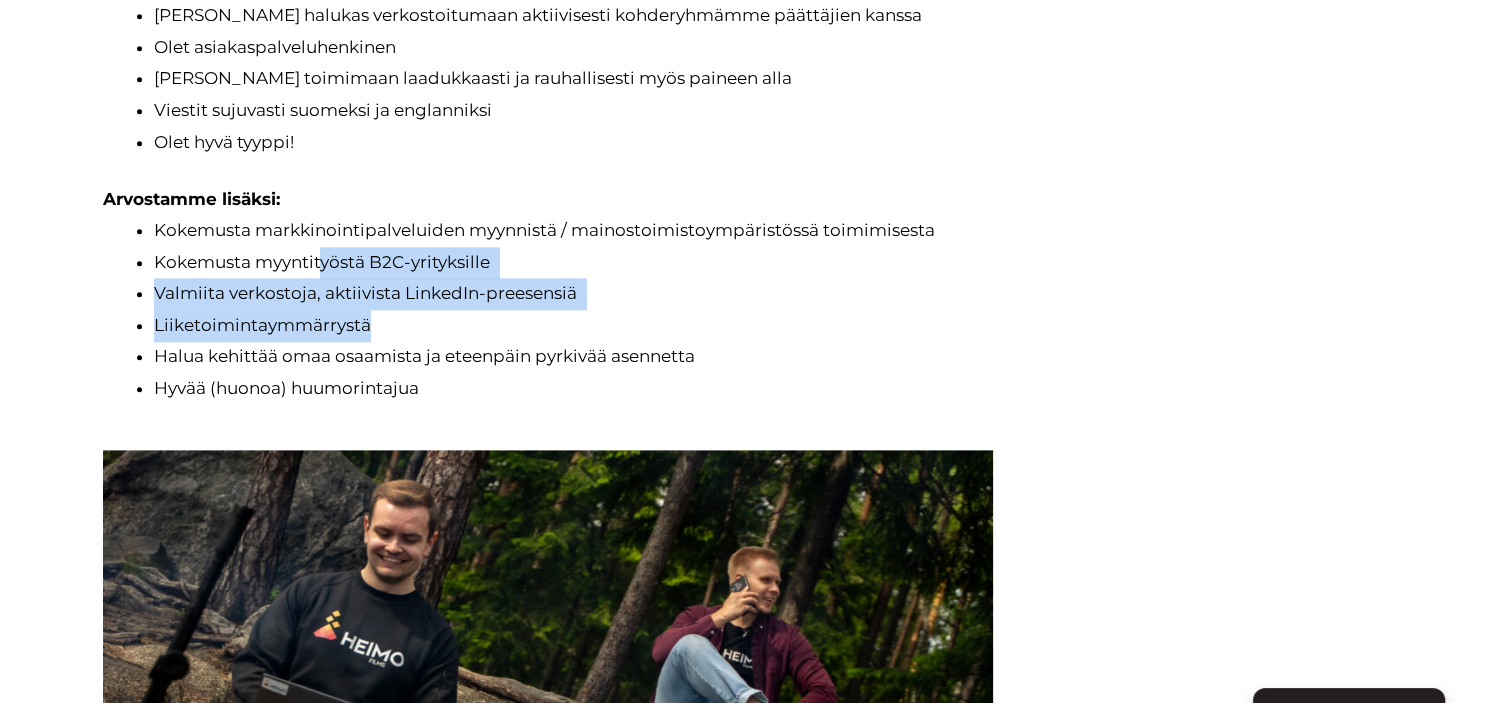 drag, startPoint x: 321, startPoint y: 273, endPoint x: 621, endPoint y: 337, distance: 306.7507 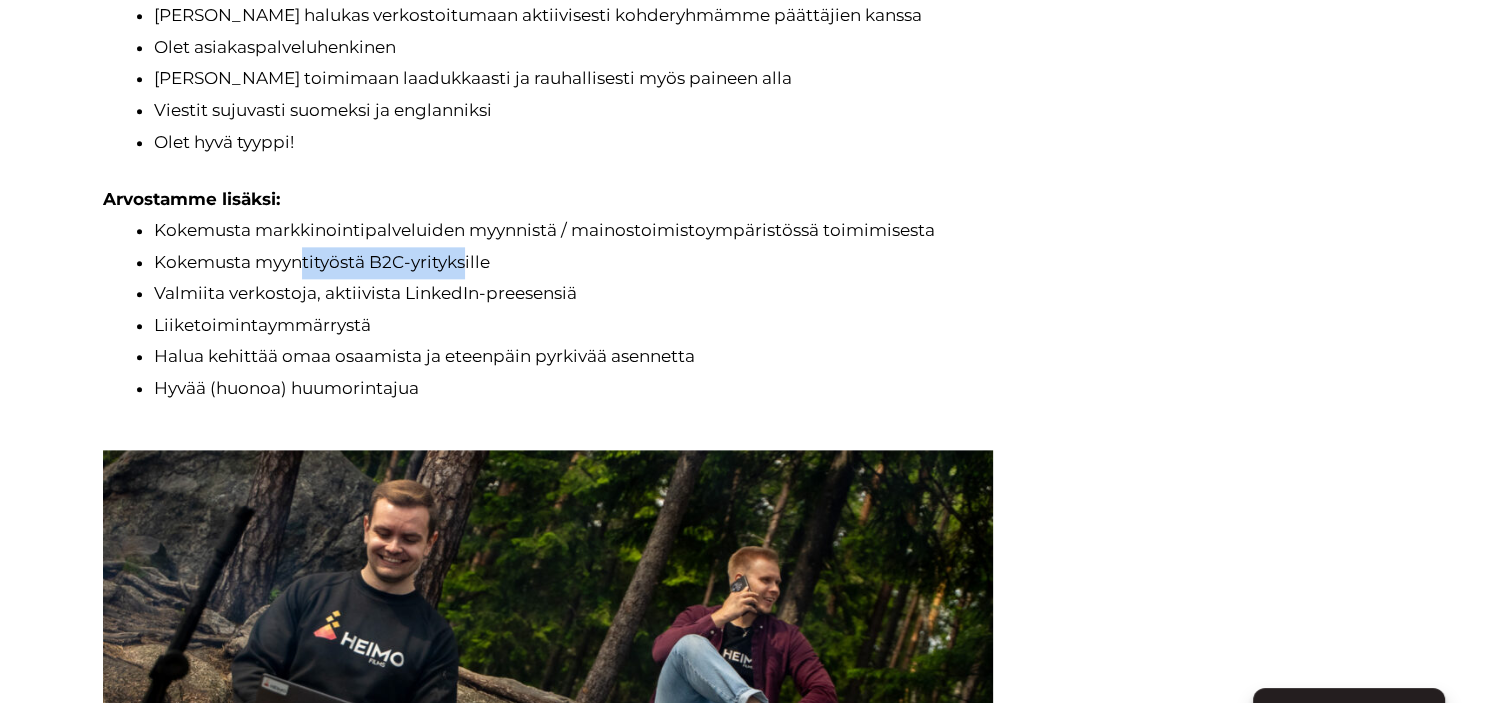 drag, startPoint x: 306, startPoint y: 266, endPoint x: 462, endPoint y: 273, distance: 156.15697 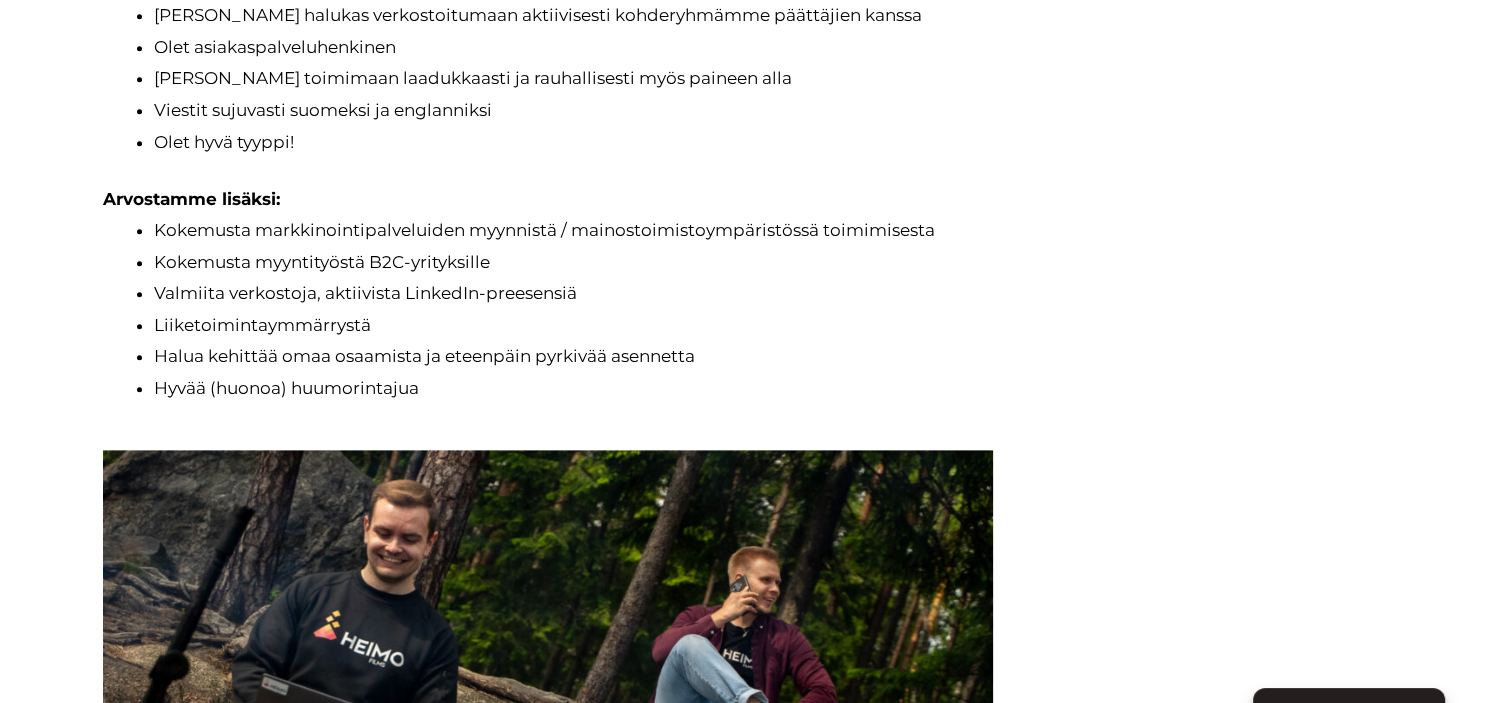 click on "Valmiita verkostoja, aktiivista LinkedIn-preesensiä" at bounding box center (573, 294) 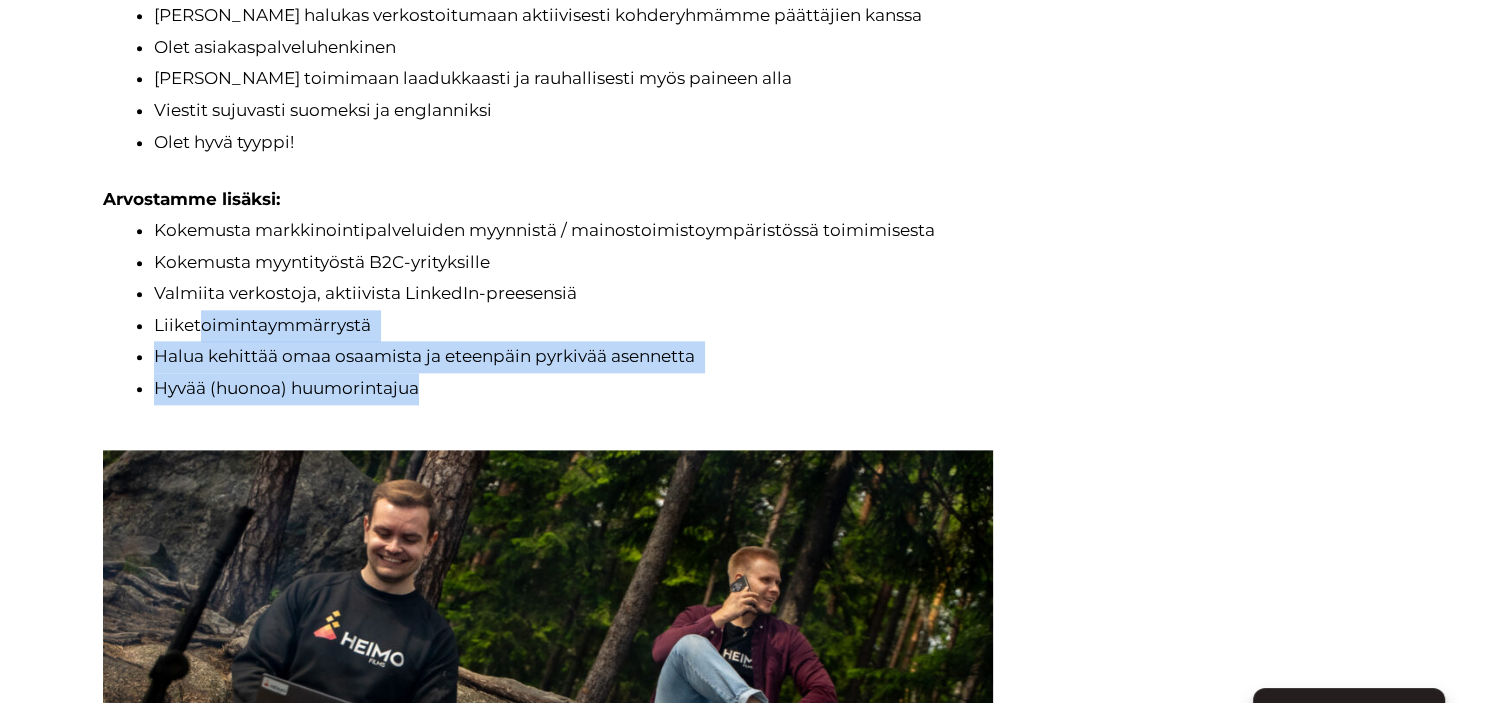 drag, startPoint x: 198, startPoint y: 324, endPoint x: 611, endPoint y: 396, distance: 419.22906 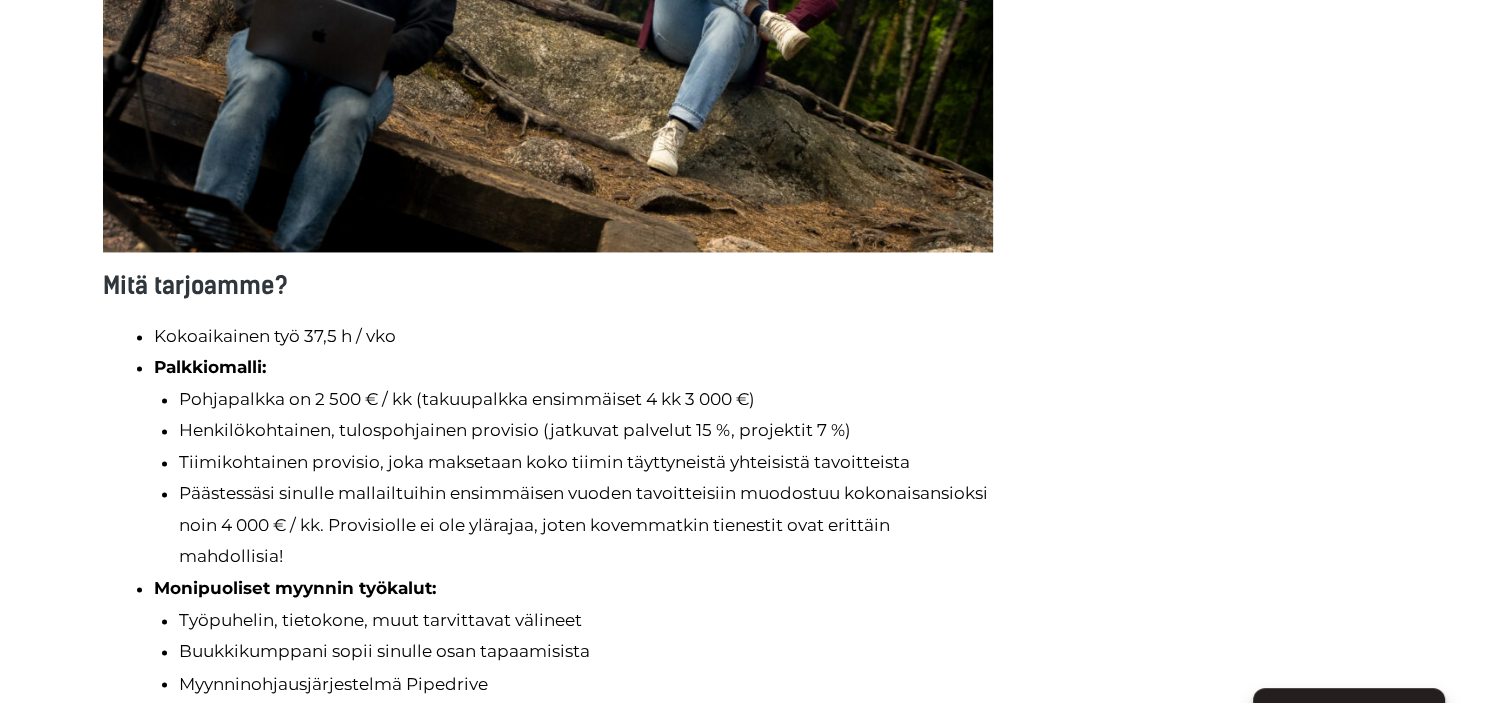 scroll, scrollTop: 3062, scrollLeft: 0, axis: vertical 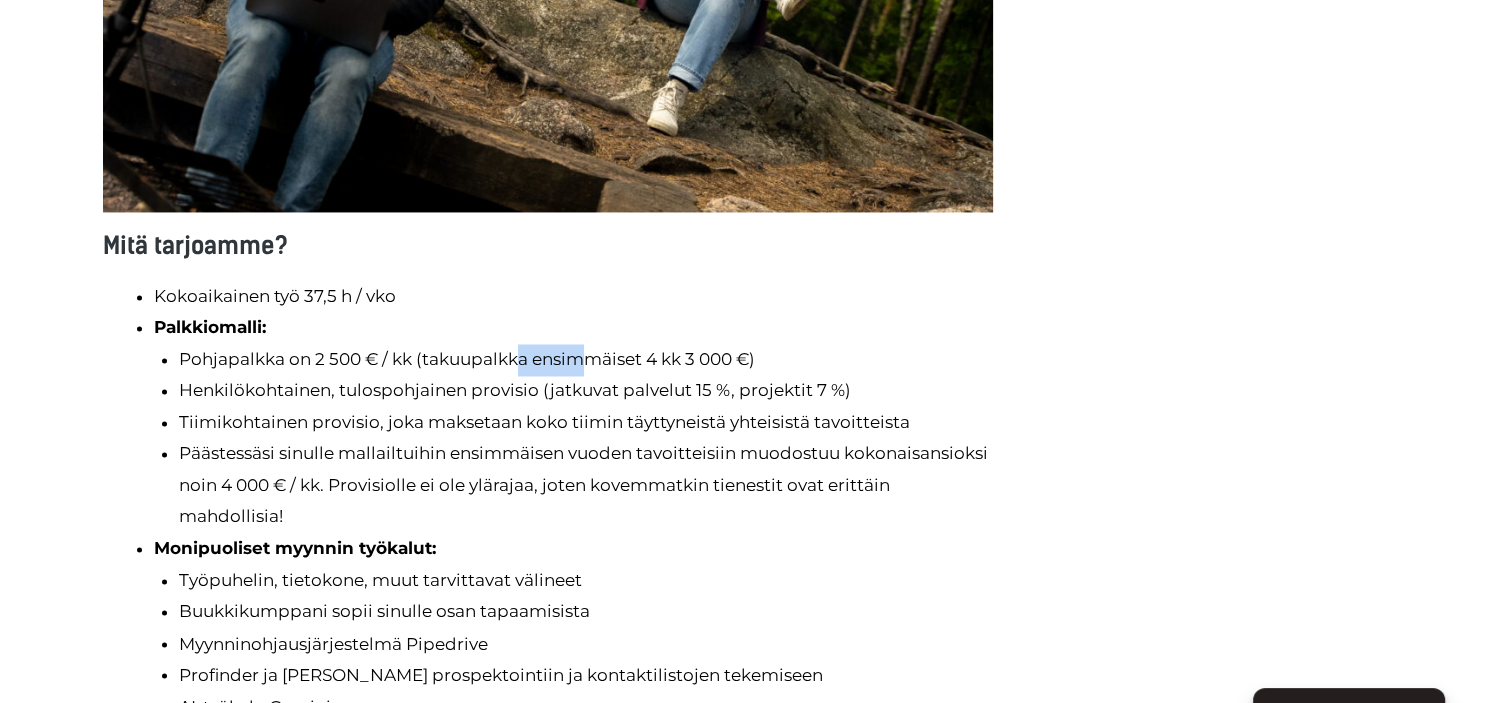 drag, startPoint x: 516, startPoint y: 366, endPoint x: 592, endPoint y: 363, distance: 76.05919 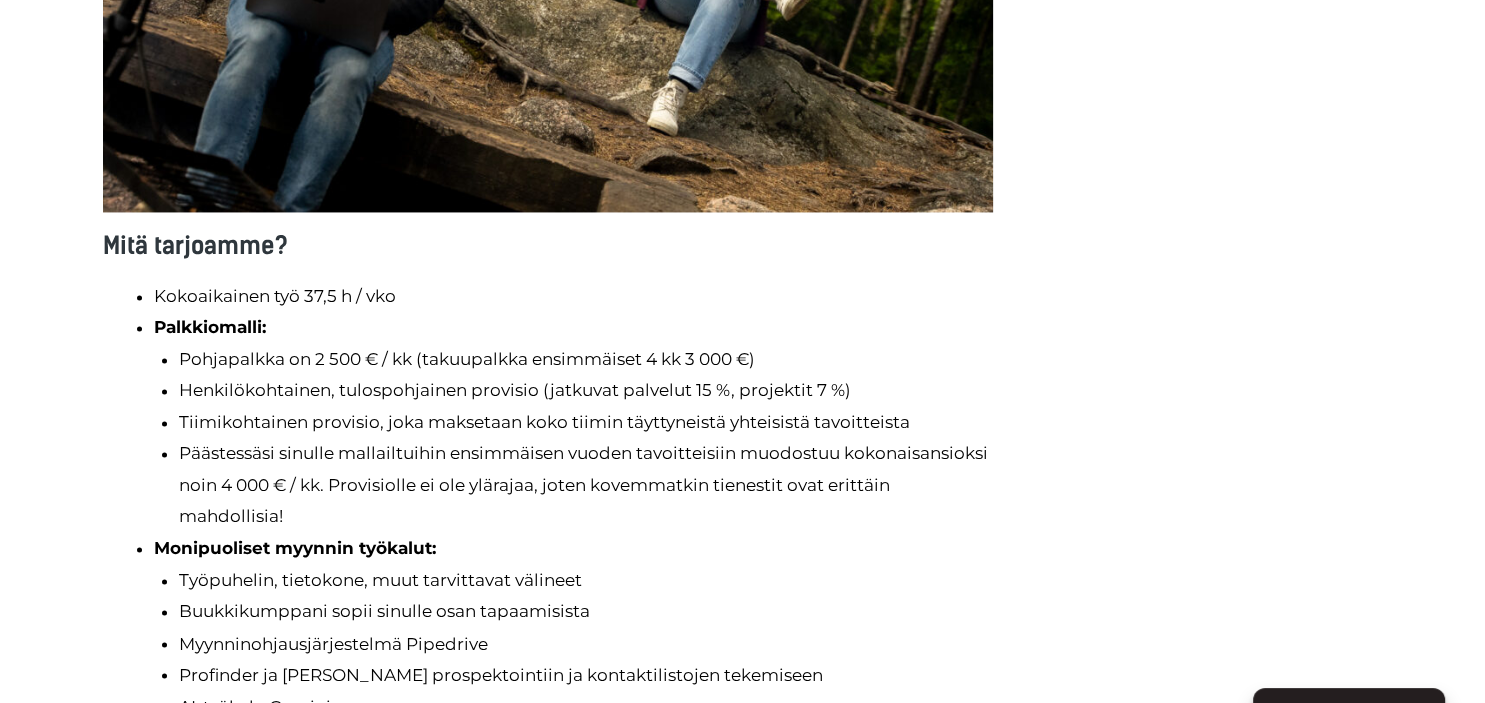 click on "Puita nuotioon! Etsimme asiakkuuspäällikköä kokoaikaiseen työsuhteeseen
Heimo Films on tamperelainen videotuotanto- ja videomarkkinointiyhtiö, jonka Sytyttävän toiminnan keskiössä ovat yhteisöllisyys, poikkeuksellisen kiva ja sujuva asiakaskokemus, ja erityisesti liiketoiminnan tarpeisiin vastaamaan rakennetut tuotteistukset. Myyntitiimi pitää omalta osaltaan liiketoimintamme pyörät pyörimässä, liittää Heimoon uusia asiakkaita ja vauhdittaa yritystämme kohti kovia kasvutavoitteita. Palvelumme koostuvat projektituotannoista,  Videopäällikkö -mallin mukaisista kuukausilaskutteisista asiakkuuksista sekä orgaanisen ja maksetun somemarkkinoinnin palveluista. Haemme nyt myyntitiimiimme uutta heimolaista vakituiseen ja kokoaikaiseen työsuhteeseen!
Mistä päiväsi koostuisivat [PERSON_NAME]?" at bounding box center (743, 555) 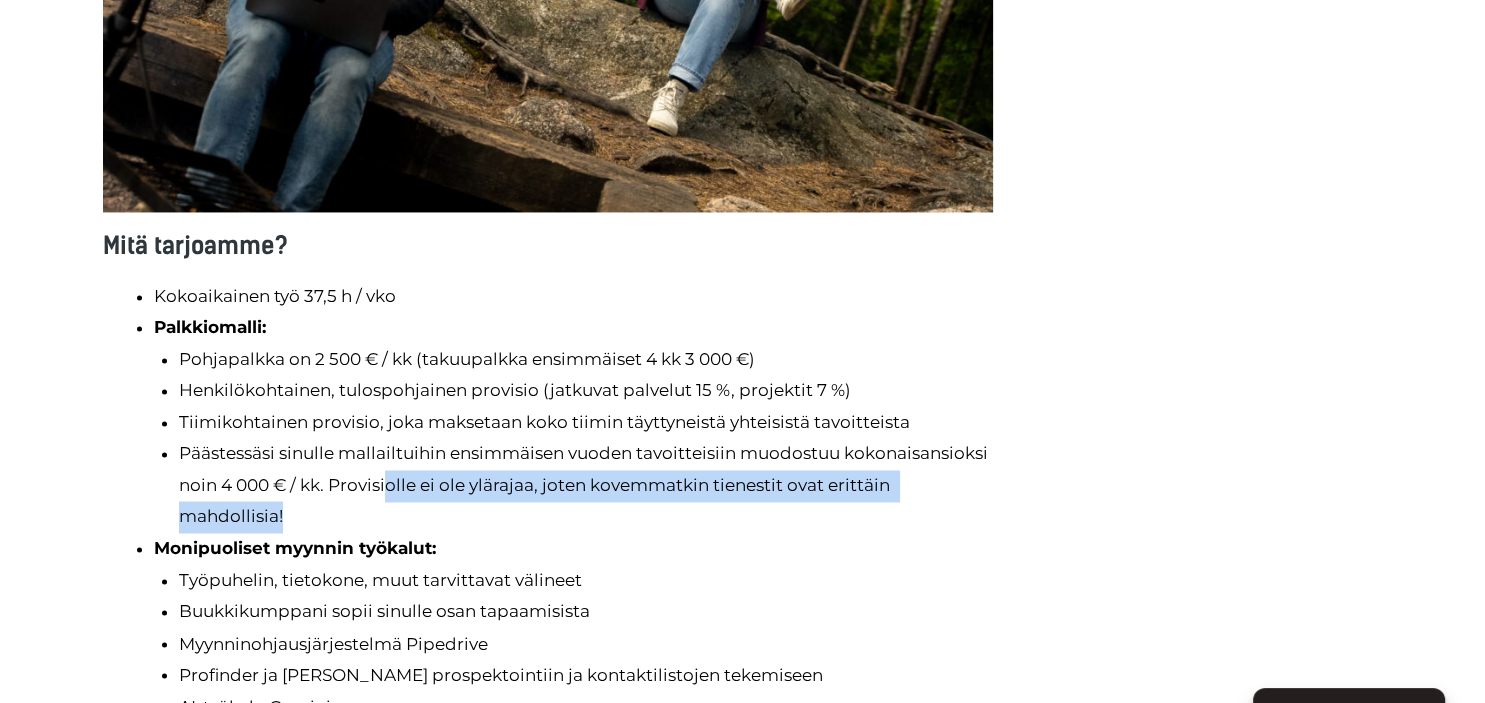 drag, startPoint x: 390, startPoint y: 498, endPoint x: 742, endPoint y: 502, distance: 352.02274 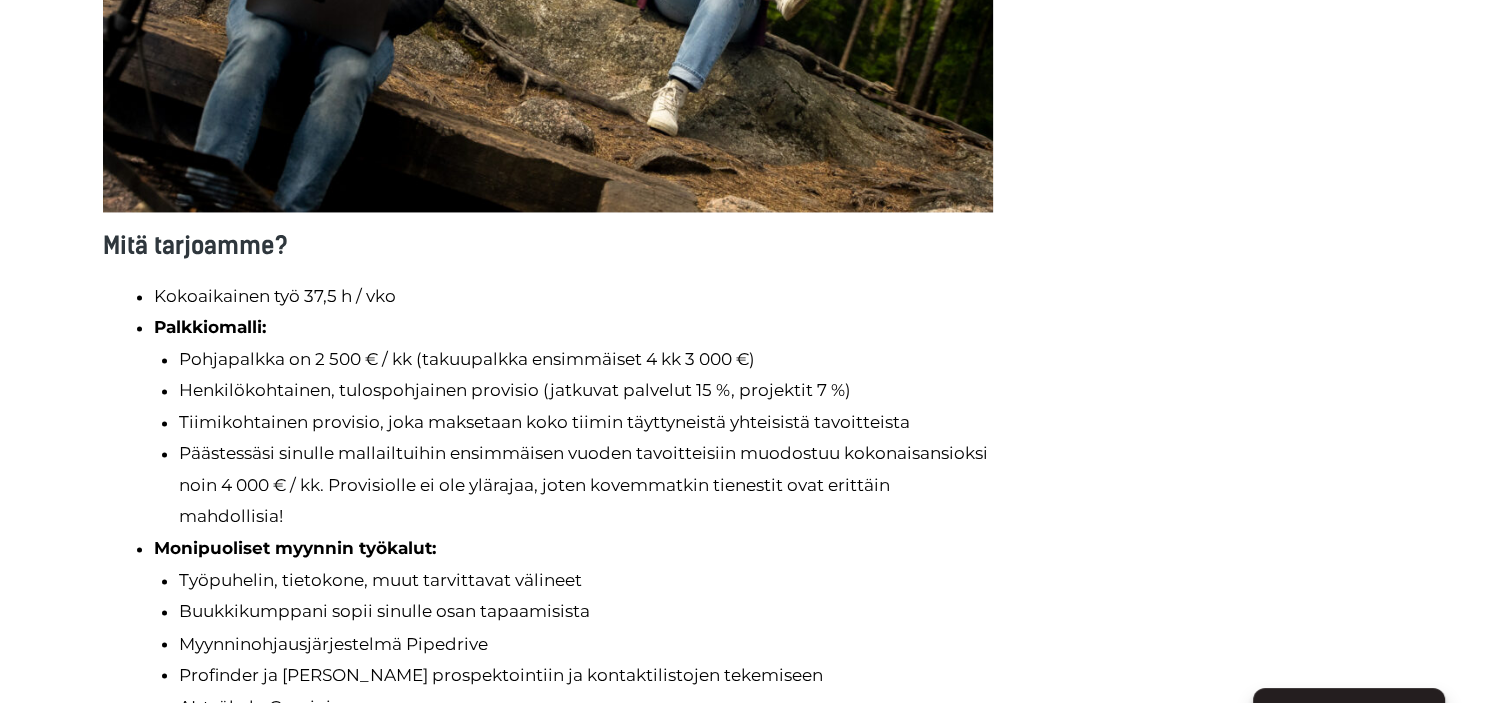 click on "Päästessäsi sinulle mallailtuihin ensimmäisen vuoden tavoitteisiin muodostuu kokonaisansioksi noin 4 000 € / kk. Provisiolle ei ole ylärajaa, joten kovemmatkin tienestit ovat erittäin mahdollisia!" at bounding box center [586, 485] 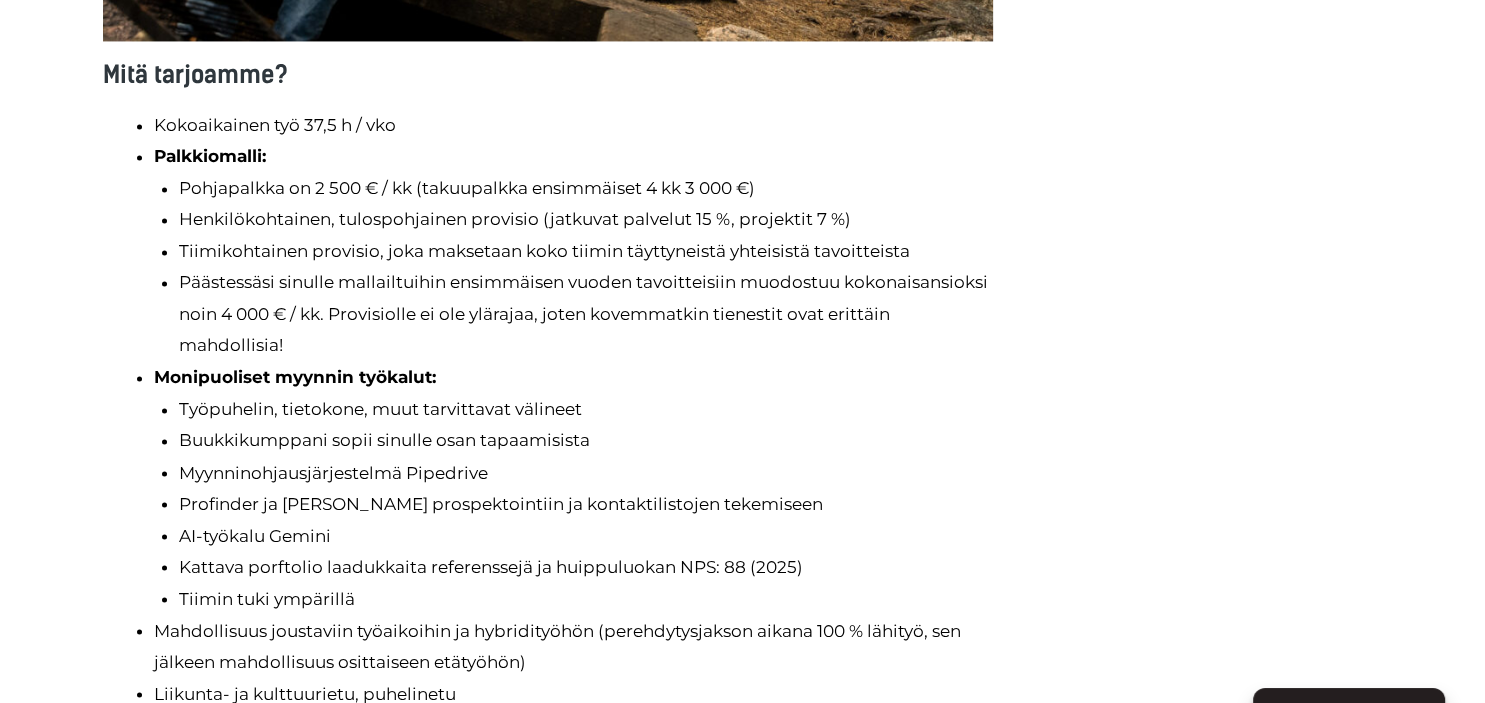 scroll, scrollTop: 3273, scrollLeft: 0, axis: vertical 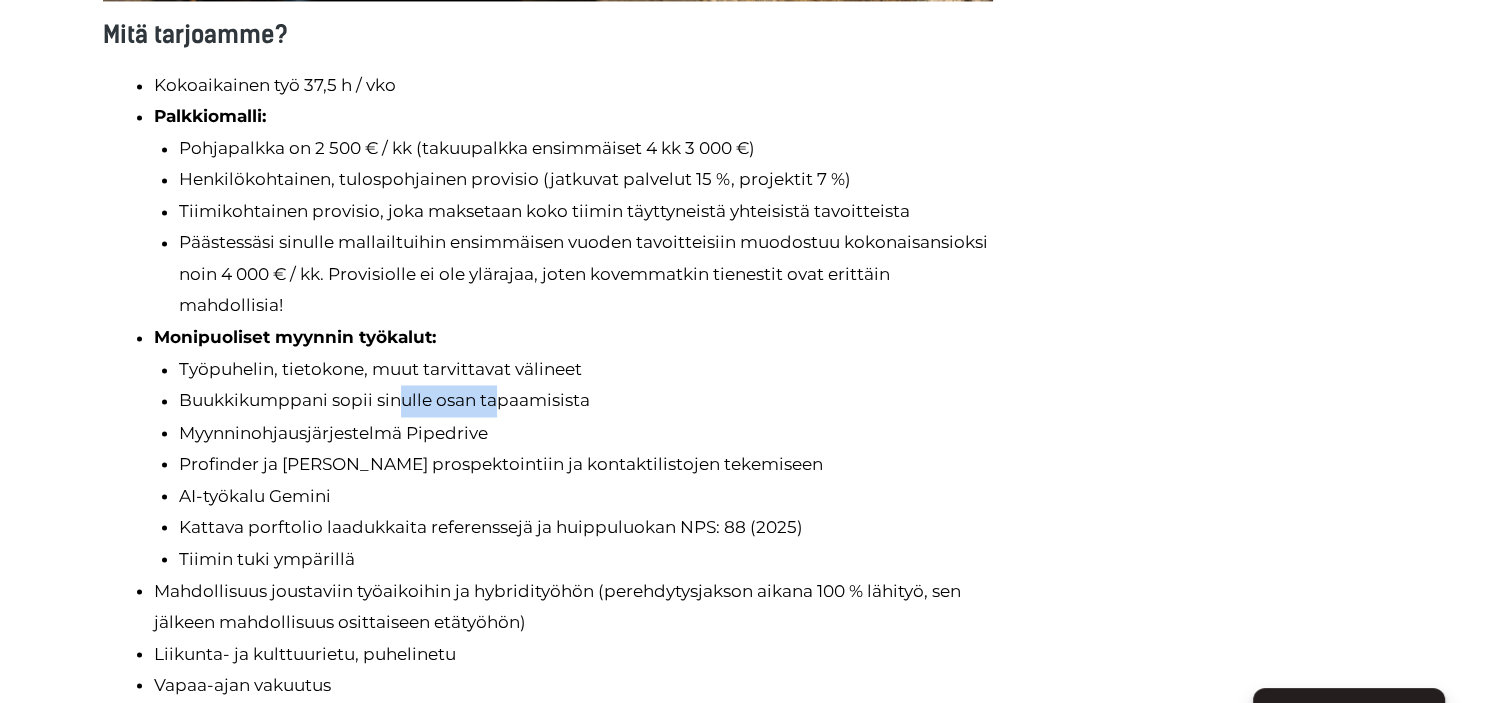 drag, startPoint x: 398, startPoint y: 407, endPoint x: 494, endPoint y: 395, distance: 96.74709 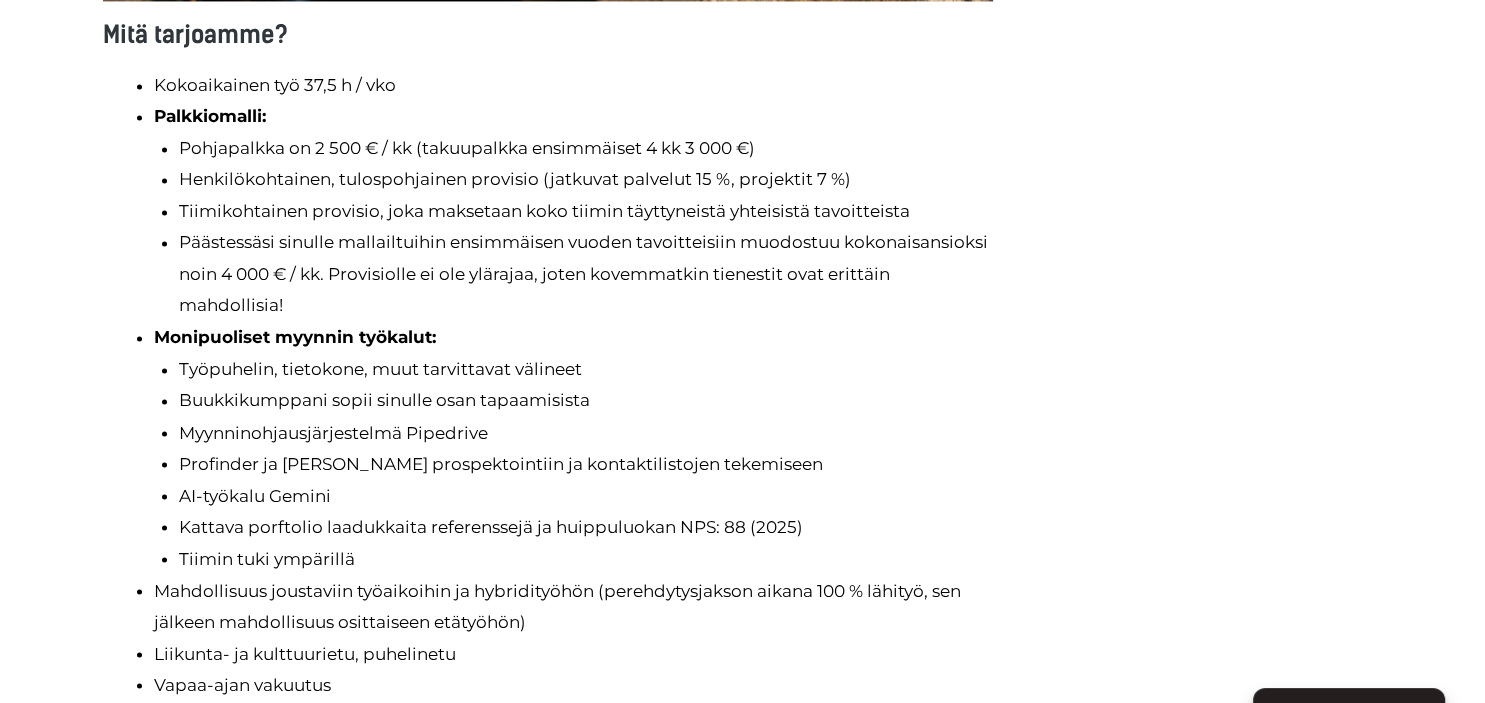 click on "Myynninohjausjärjestelmä Pipedrive" at bounding box center (586, 433) 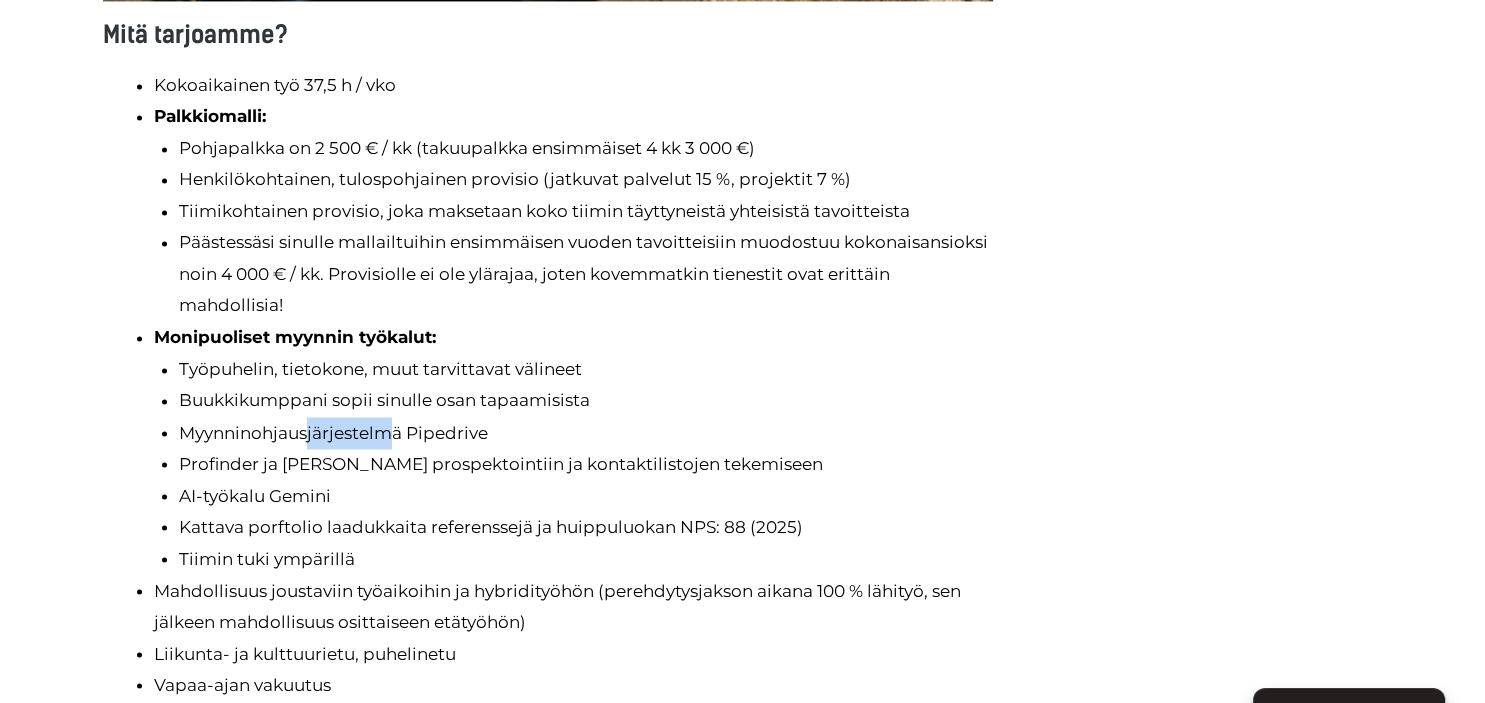 drag, startPoint x: 308, startPoint y: 420, endPoint x: 385, endPoint y: 422, distance: 77.02597 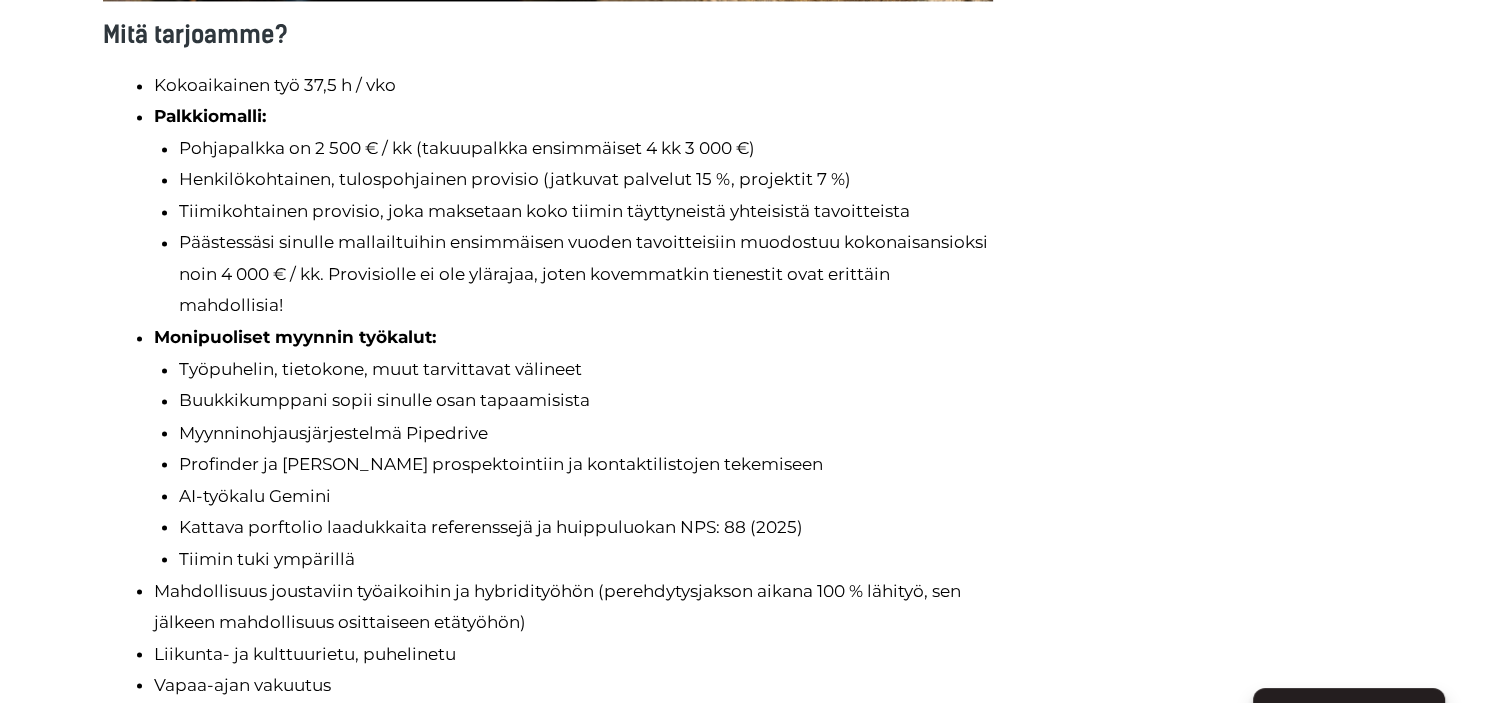 click on "Myynninohjausjärjestelmä Pipedrive" at bounding box center [586, 433] 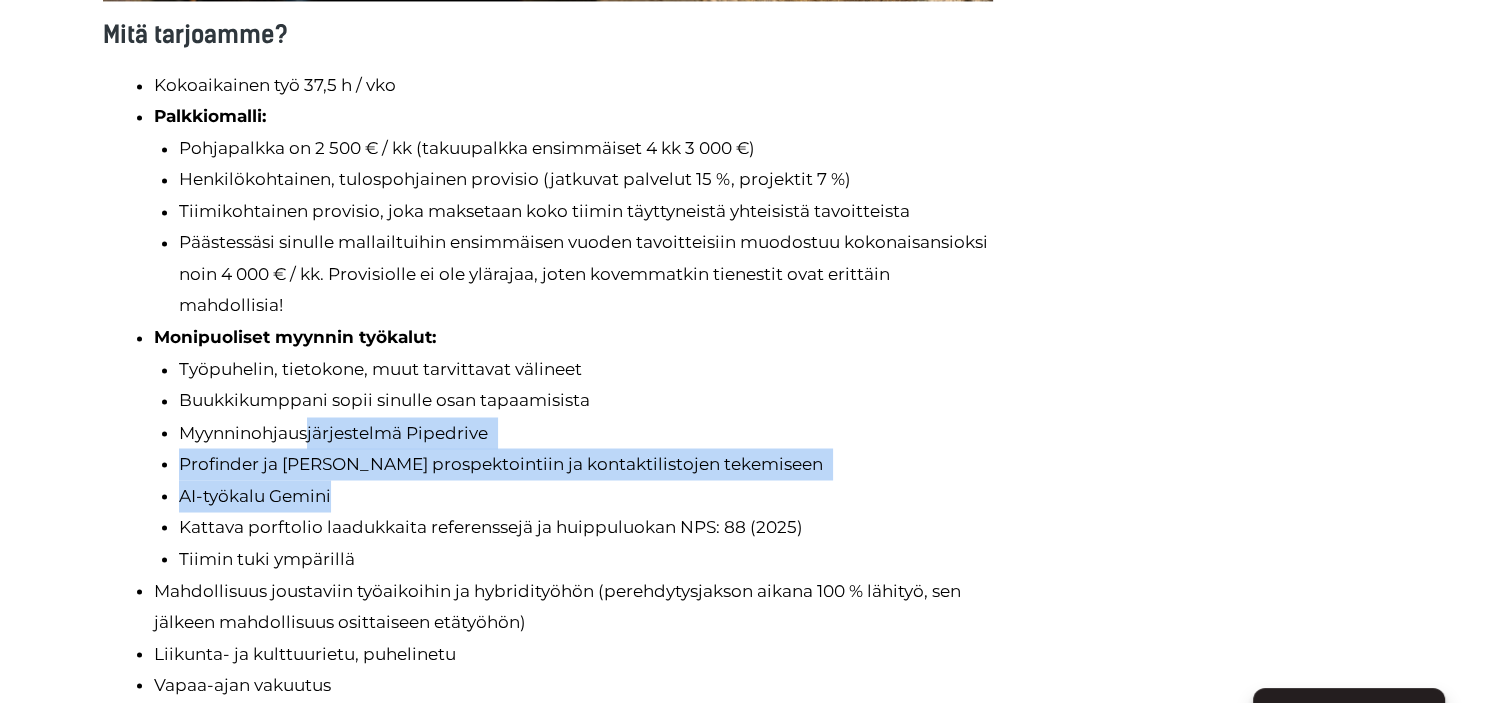 drag, startPoint x: 310, startPoint y: 434, endPoint x: 520, endPoint y: 502, distance: 220.73514 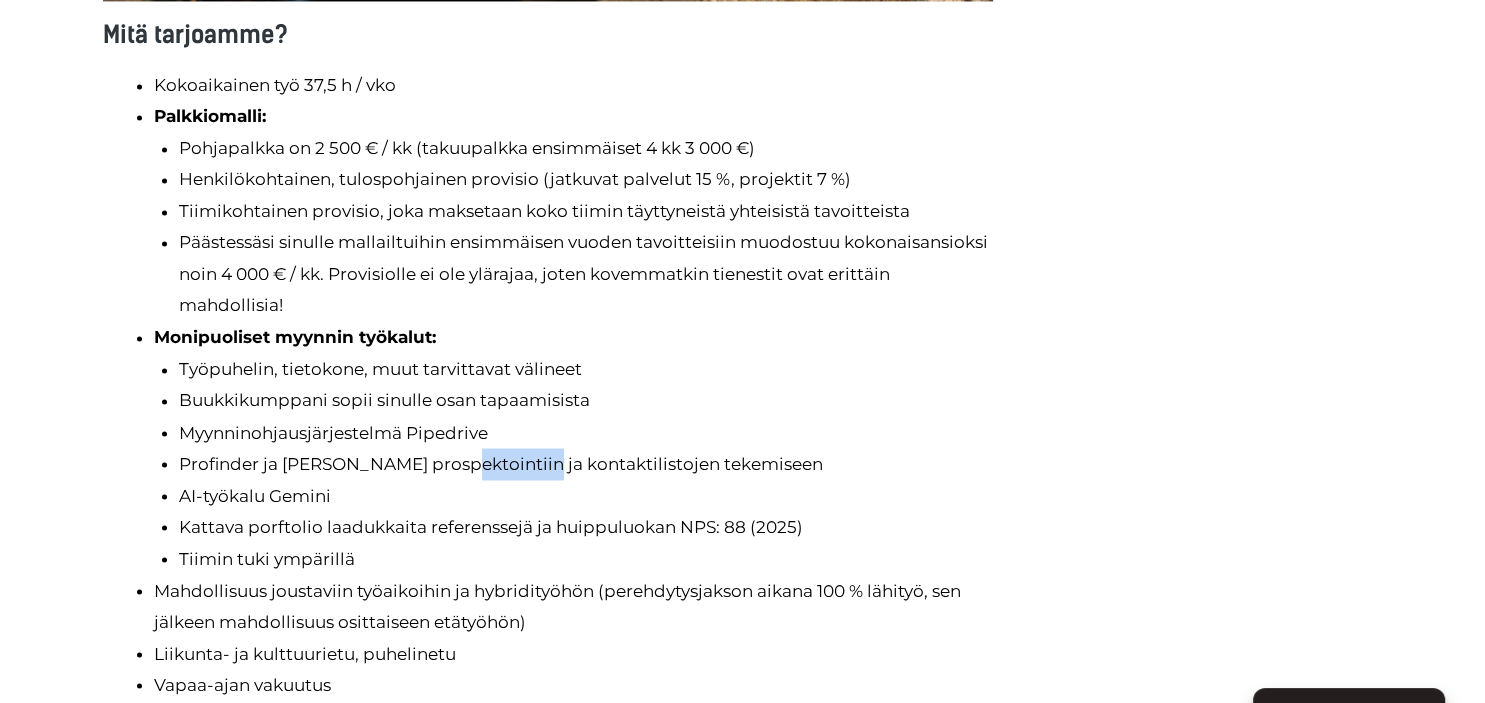 drag, startPoint x: 447, startPoint y: 470, endPoint x: 530, endPoint y: 474, distance: 83.09633 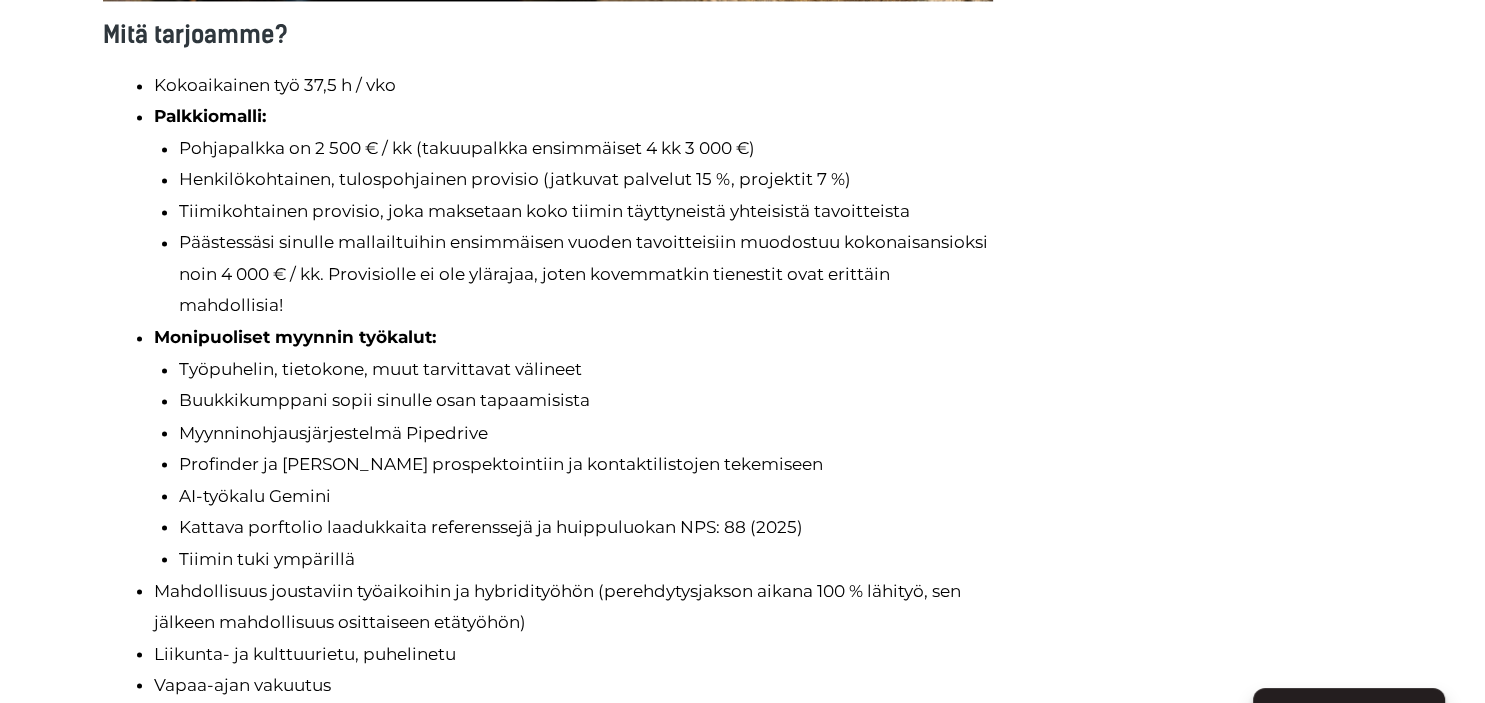 click on "AI-työkalu Gemini" at bounding box center [586, 496] 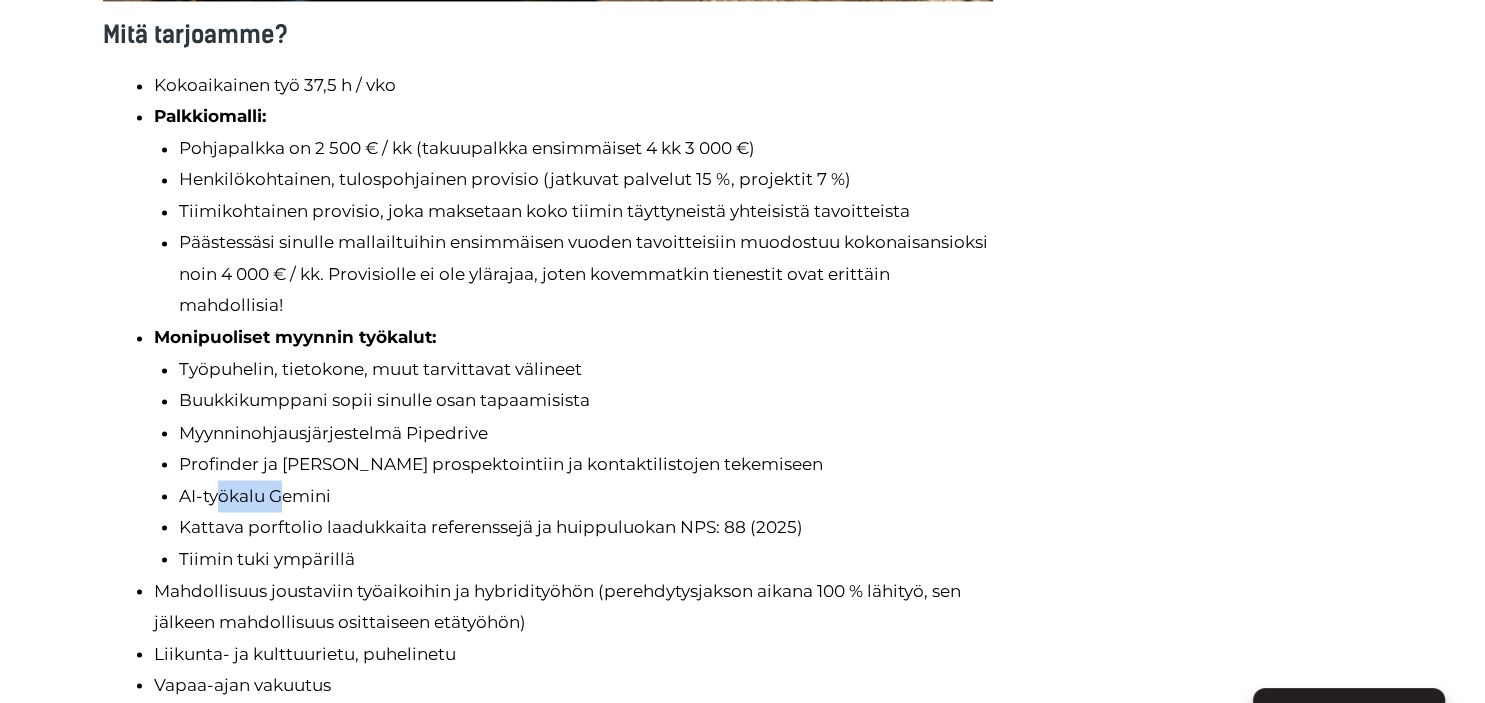 drag, startPoint x: 215, startPoint y: 489, endPoint x: 287, endPoint y: 489, distance: 72 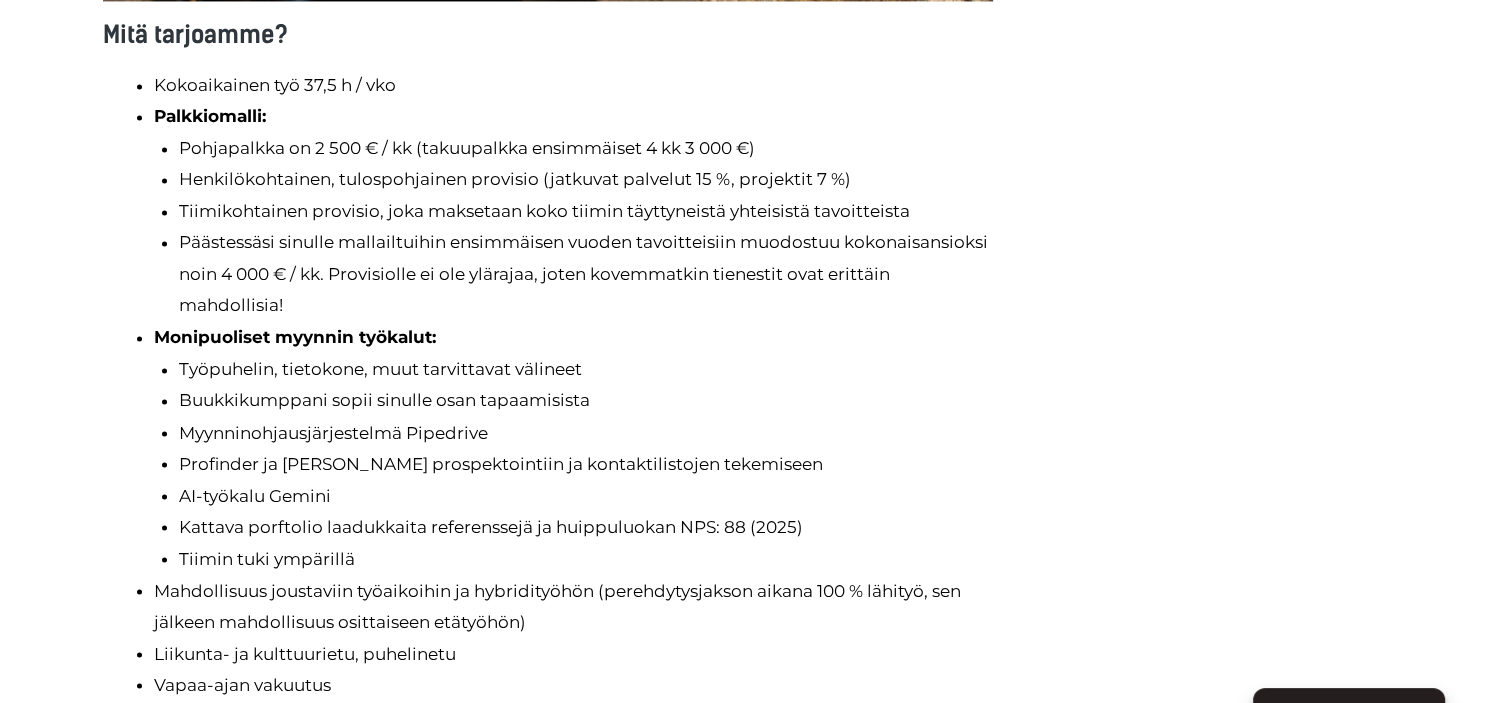 click on "AI-työkalu Gemini" at bounding box center (586, 496) 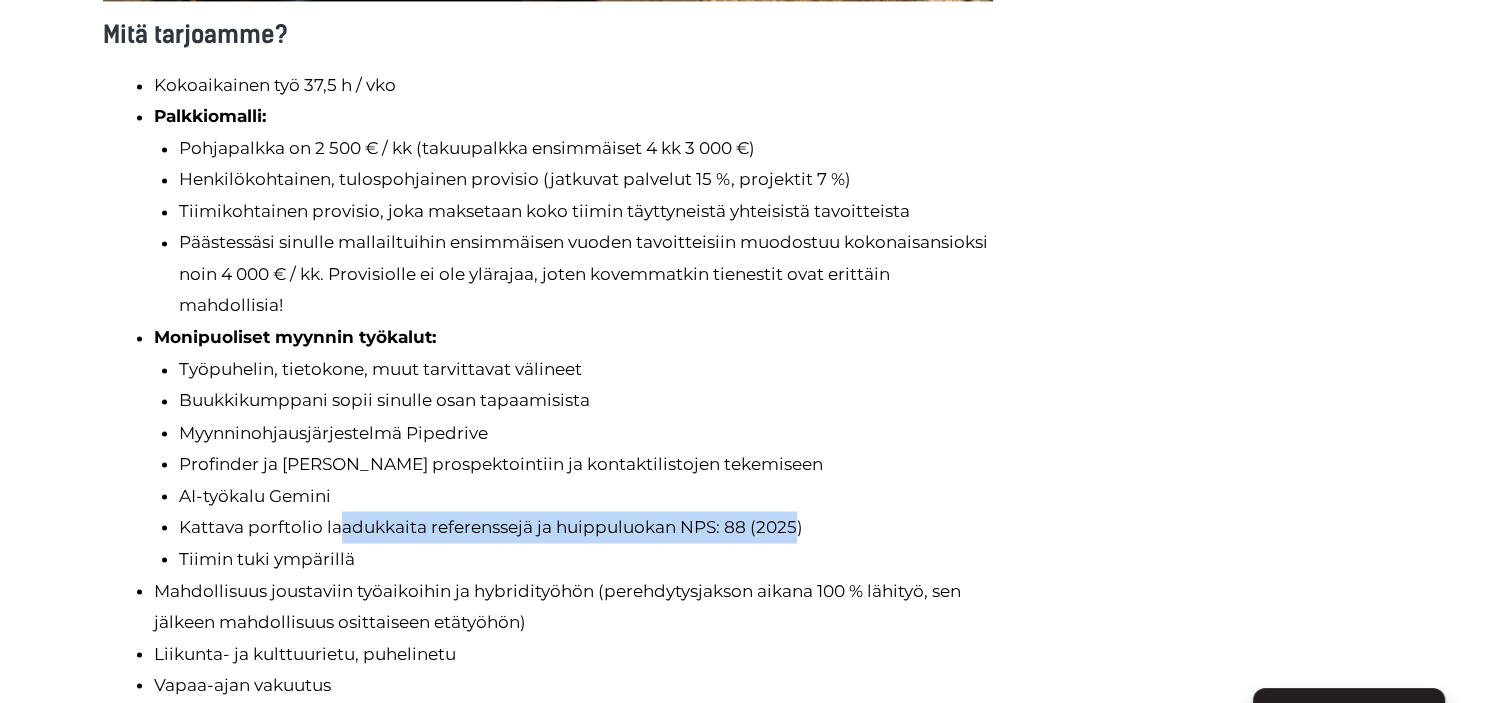 drag, startPoint x: 334, startPoint y: 519, endPoint x: 798, endPoint y: 538, distance: 464.38885 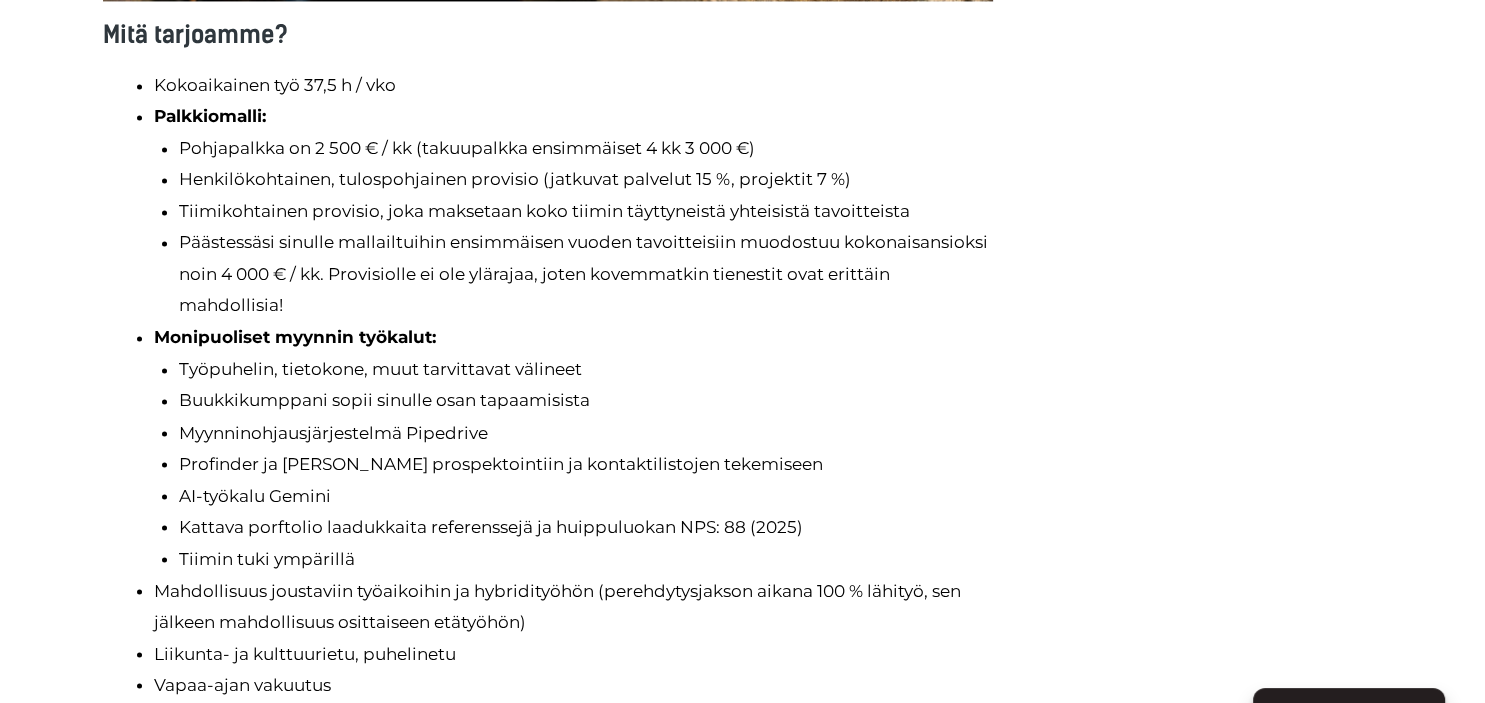 click on "Kattava porftolio laadukkaita referenssejä ja huippuluokan NPS: 88 (2025)" at bounding box center [586, 527] 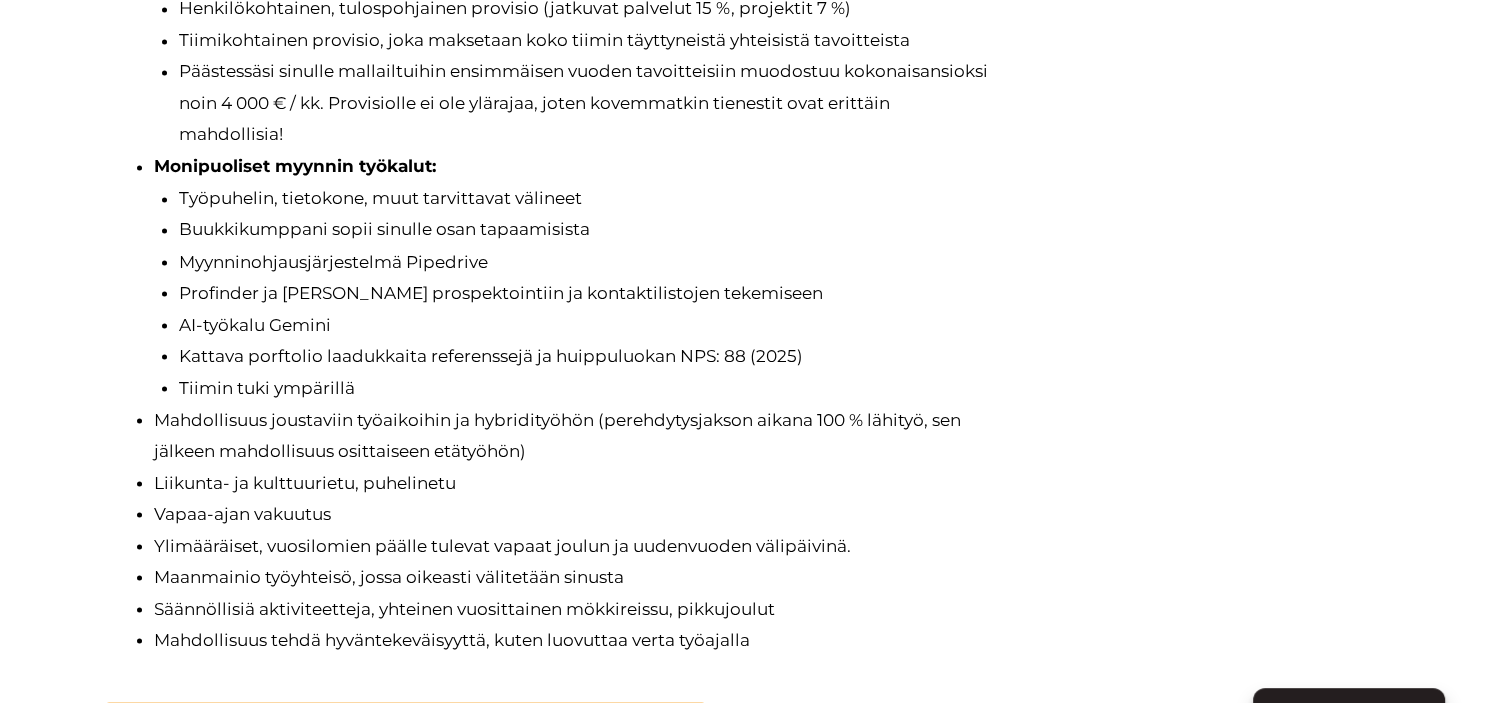 scroll, scrollTop: 3484, scrollLeft: 0, axis: vertical 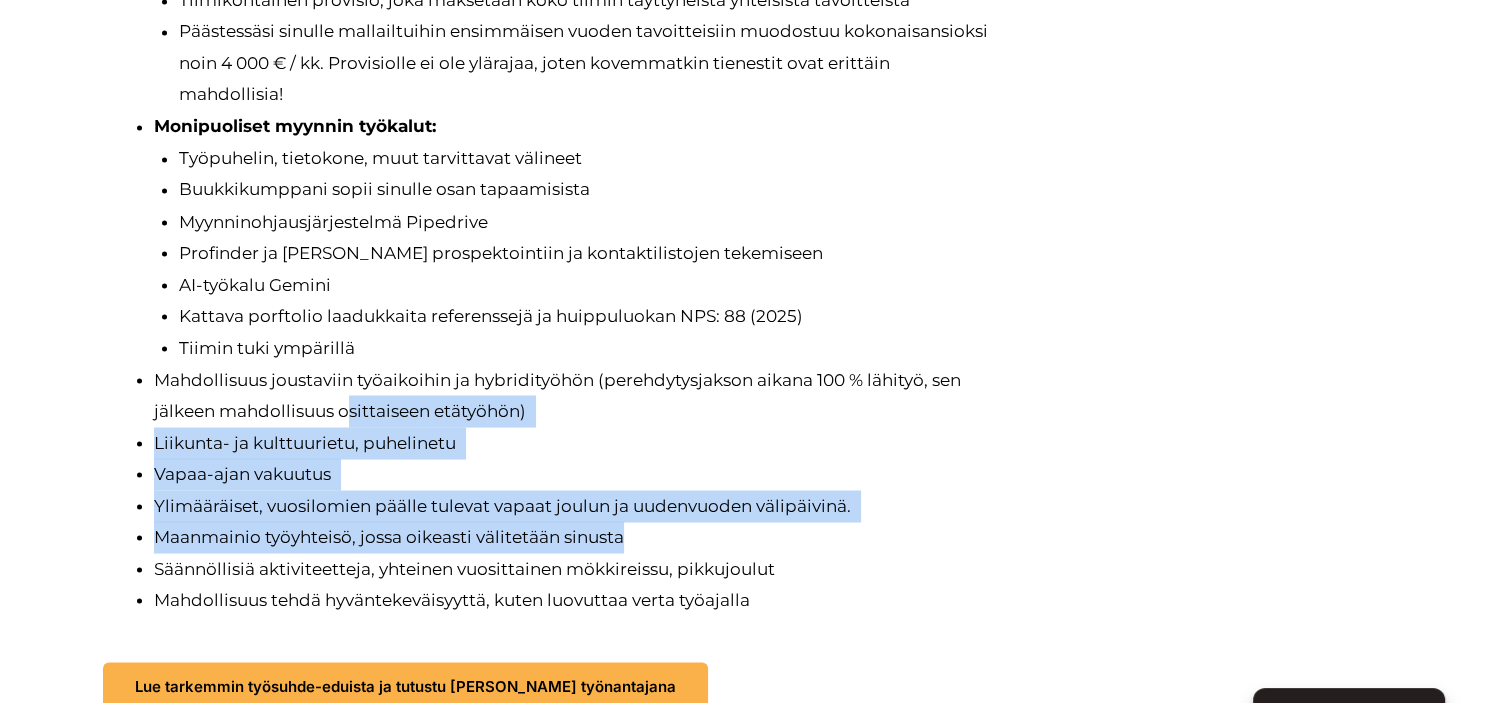 drag, startPoint x: 352, startPoint y: 412, endPoint x: 808, endPoint y: 552, distance: 477.00732 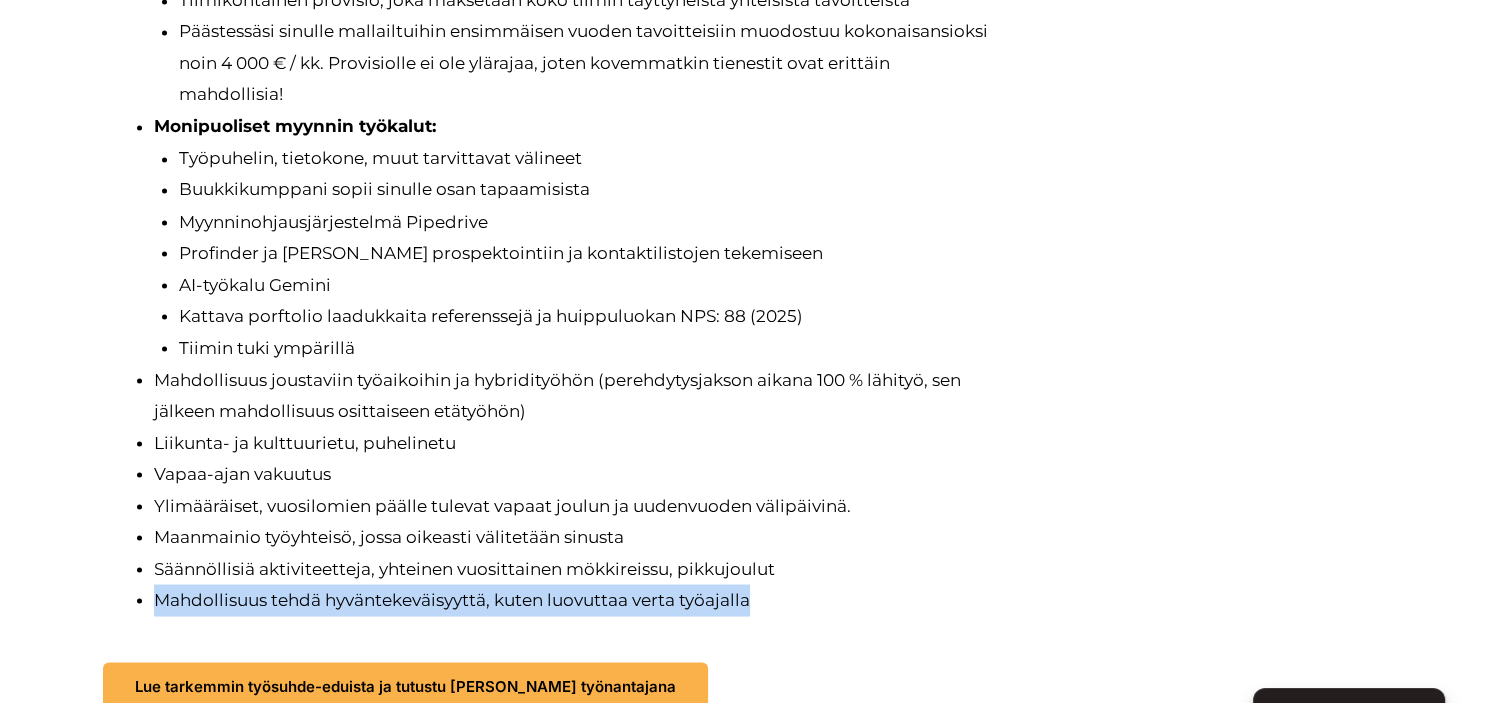 click on "Kokoaikainen työ 37,5 h / vko Palkkiomalli: Pohjapalkka on 2 500 € / kk (takuupalkka ensimmäiset 4 kk 3 000 €) Henkilökohtainen, tulospohjainen provisio (jatkuvat palvelut 15 %, projektit 7 %) Tiimikohtainen provisio, joka maksetaan koko tiimin täyttyneistä yhteisistä tavoitteista Päästessäsi sinulle mallailtuihin ensimmäisen vuoden tavoitteisiin muodostuu kokonaisansioksi noin 4 000 € / kk. Provisiolle ei ole ylärajaa, joten kovemmatkin tienestit ovat erittäin mahdollisia! Monipuoliset myynnin työkalut: Työpuhelin, tietokone, muut tarvittavat välineet Buukkikumppani sopii sinulle osan tapaamisista Myynninohjausjärjestelmä Pipedrive Profinder ja Vainu prospektointiin ja kontaktilistojen tekemiseen AI-työkalu Gemini Kattava porftolio laadukkaita referenssejä ja huippuluokan NPS: 88 (2025) Tiimin tuki ympärillä Mahdollisuus joustaviin työaikoihin ja hybridityöhön (perehdytysjakson aikana 100 % lähityö, sen jälkeen mahdollisuus osittaiseen etätyöhön) Vapaa-ajan vakuutus" at bounding box center (573, 238) 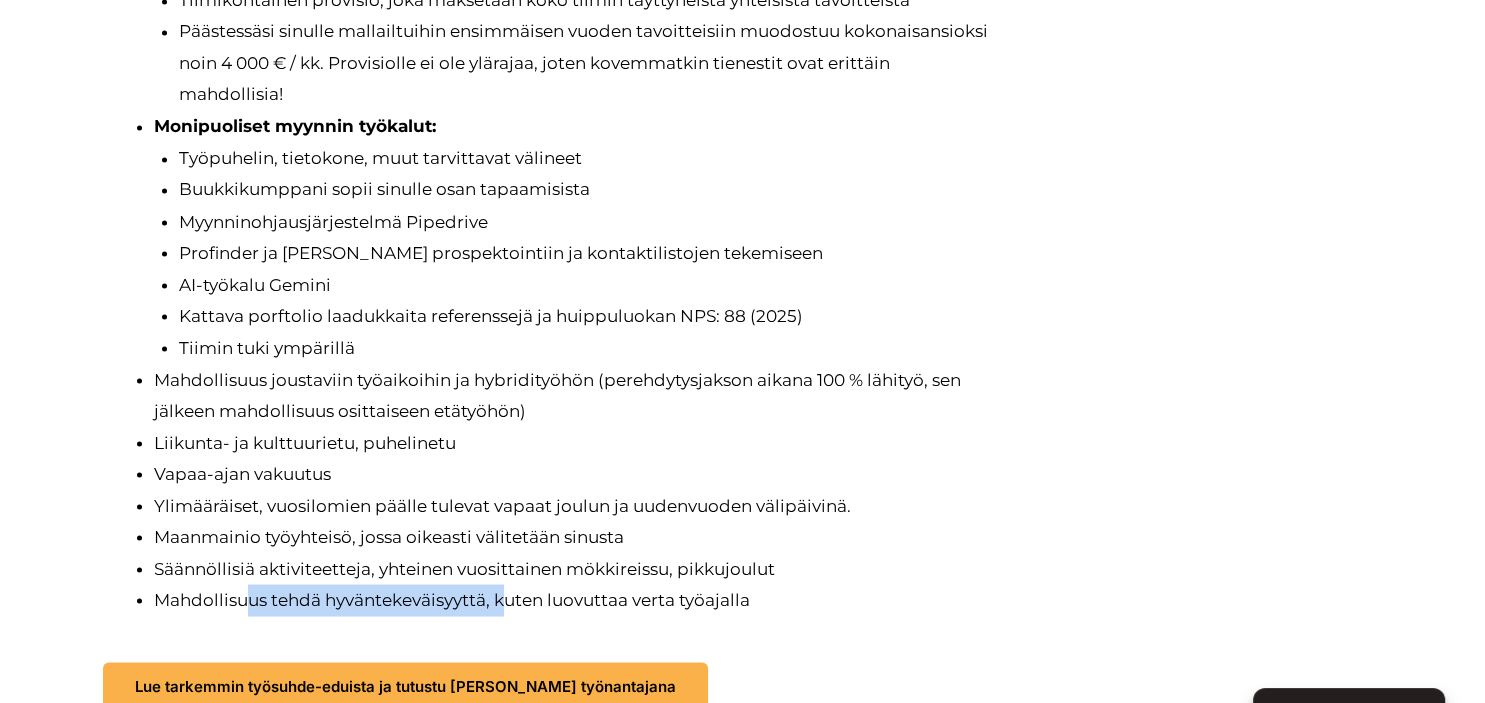 drag, startPoint x: 245, startPoint y: 602, endPoint x: 500, endPoint y: 613, distance: 255.23715 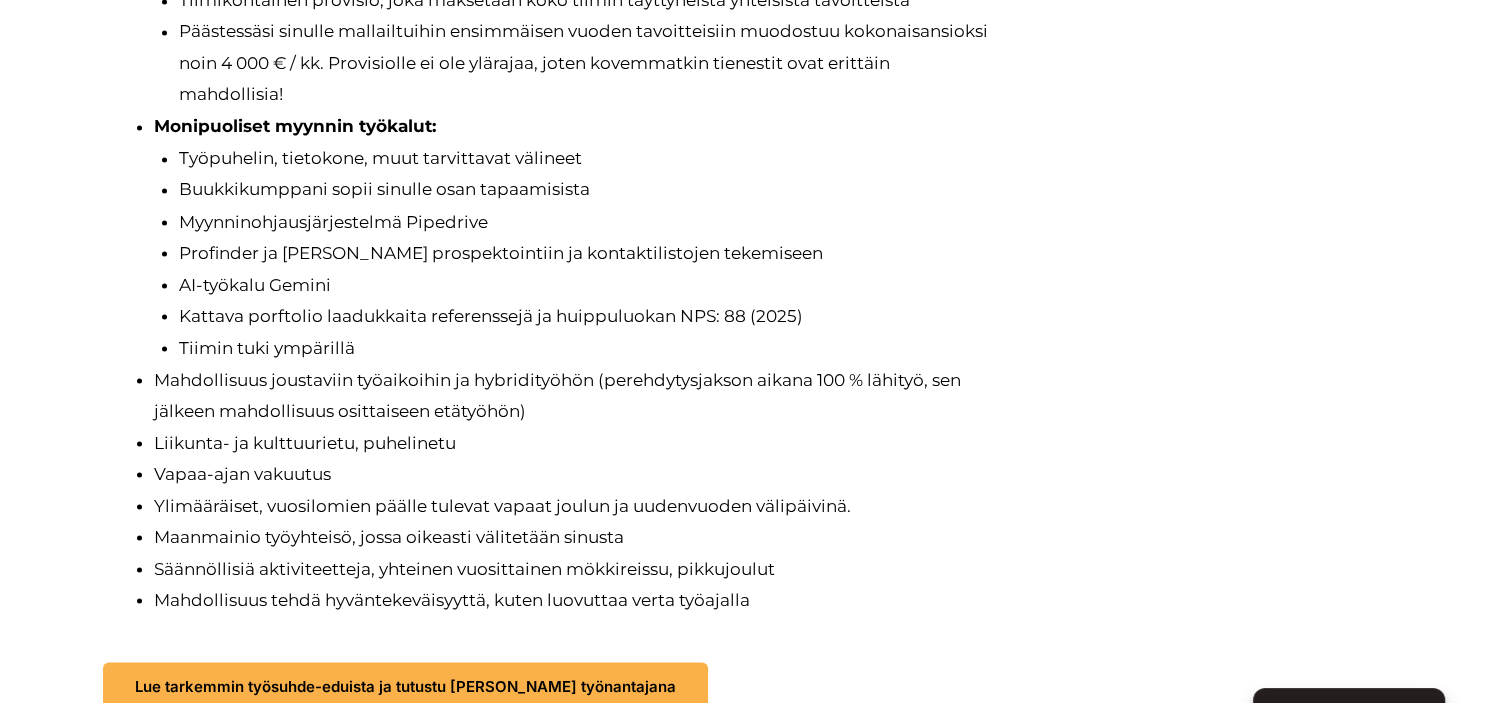 click on "Maanmainio työyhteisö, jossa oikeasti välitetään sinusta" at bounding box center [573, 537] 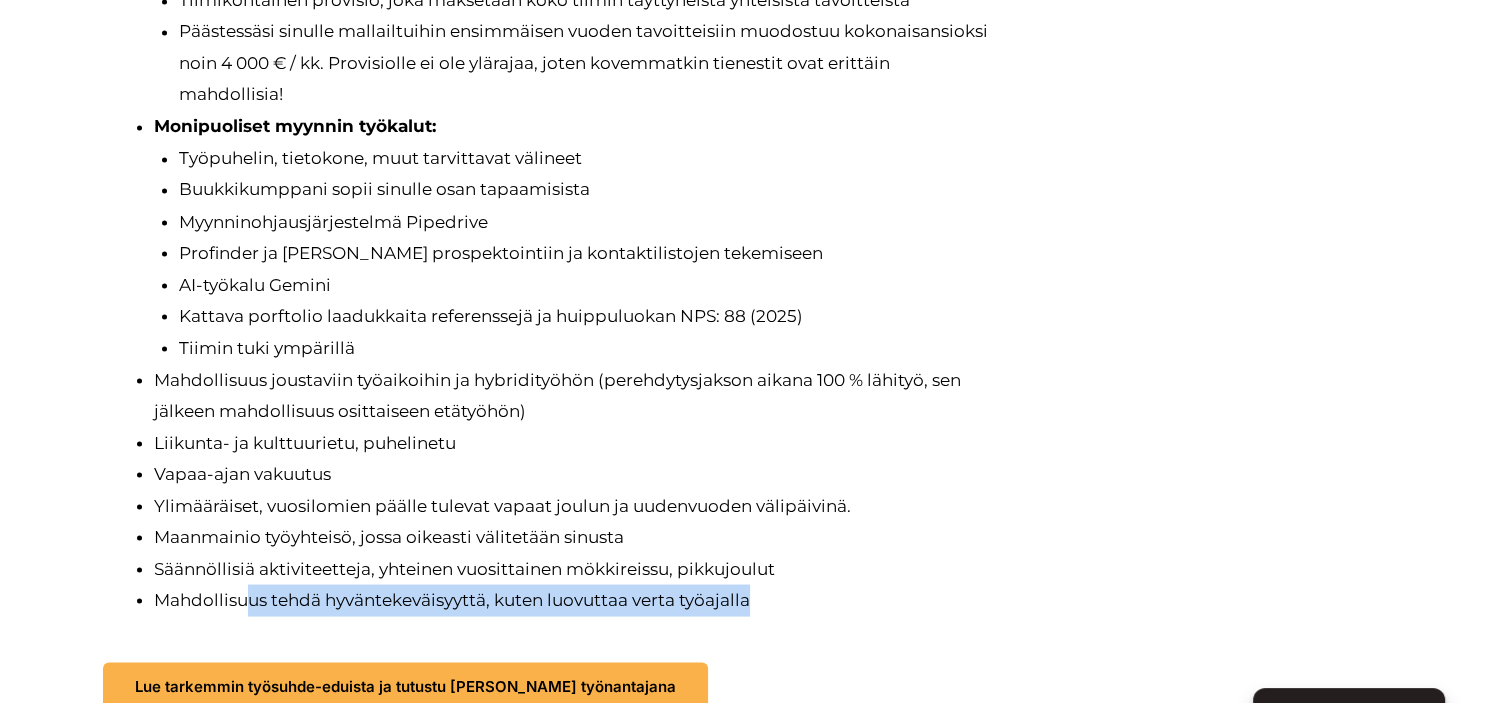 drag, startPoint x: 785, startPoint y: 612, endPoint x: 250, endPoint y: 589, distance: 535.49414 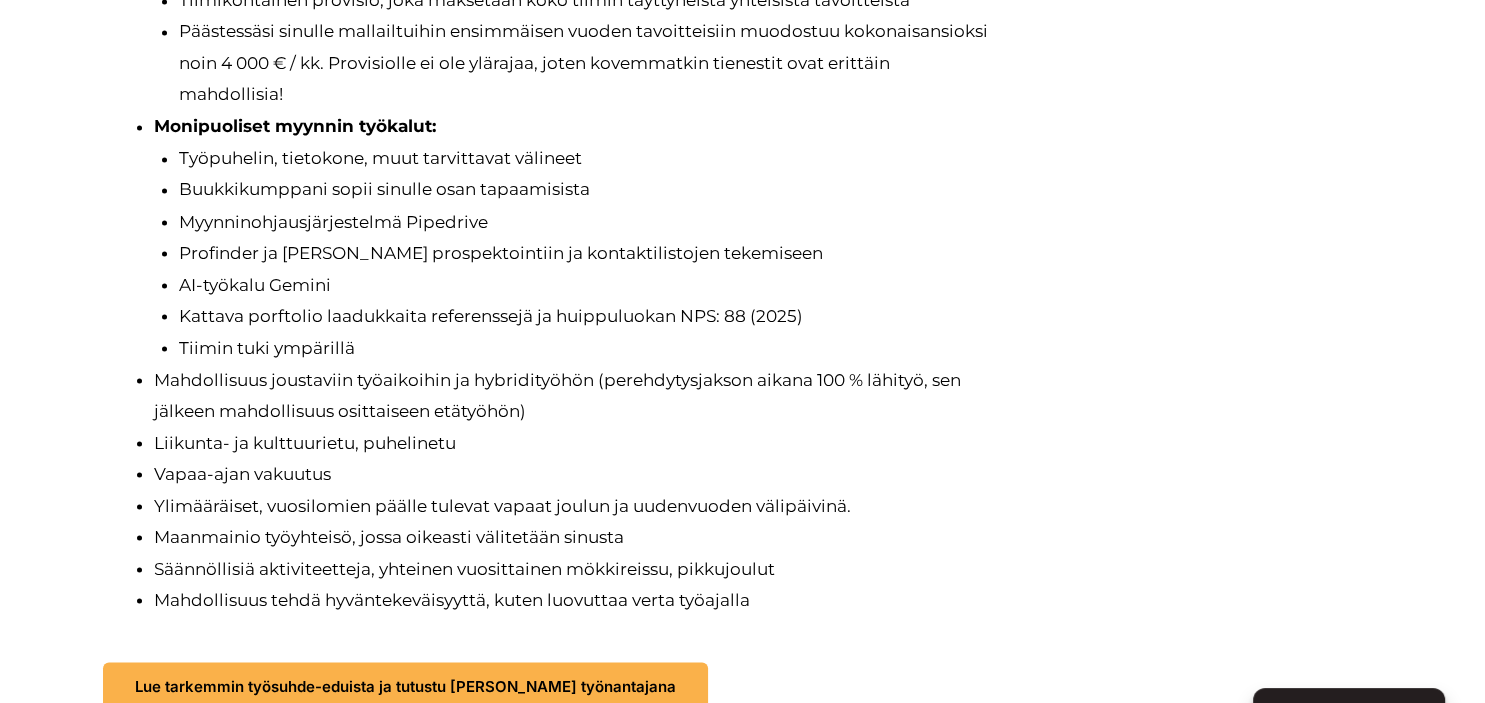 click on "Vapaa-ajan vakuutus" at bounding box center (573, 474) 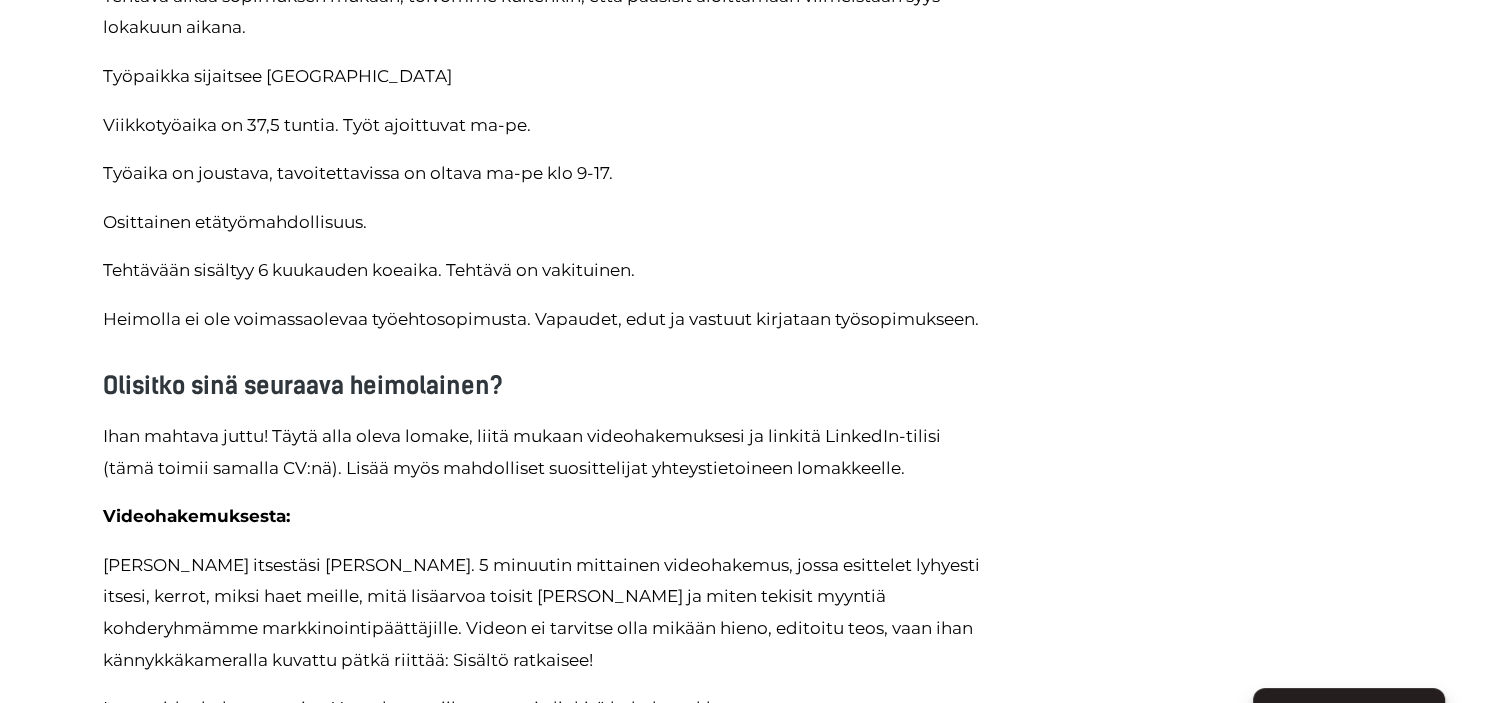 scroll, scrollTop: 4435, scrollLeft: 0, axis: vertical 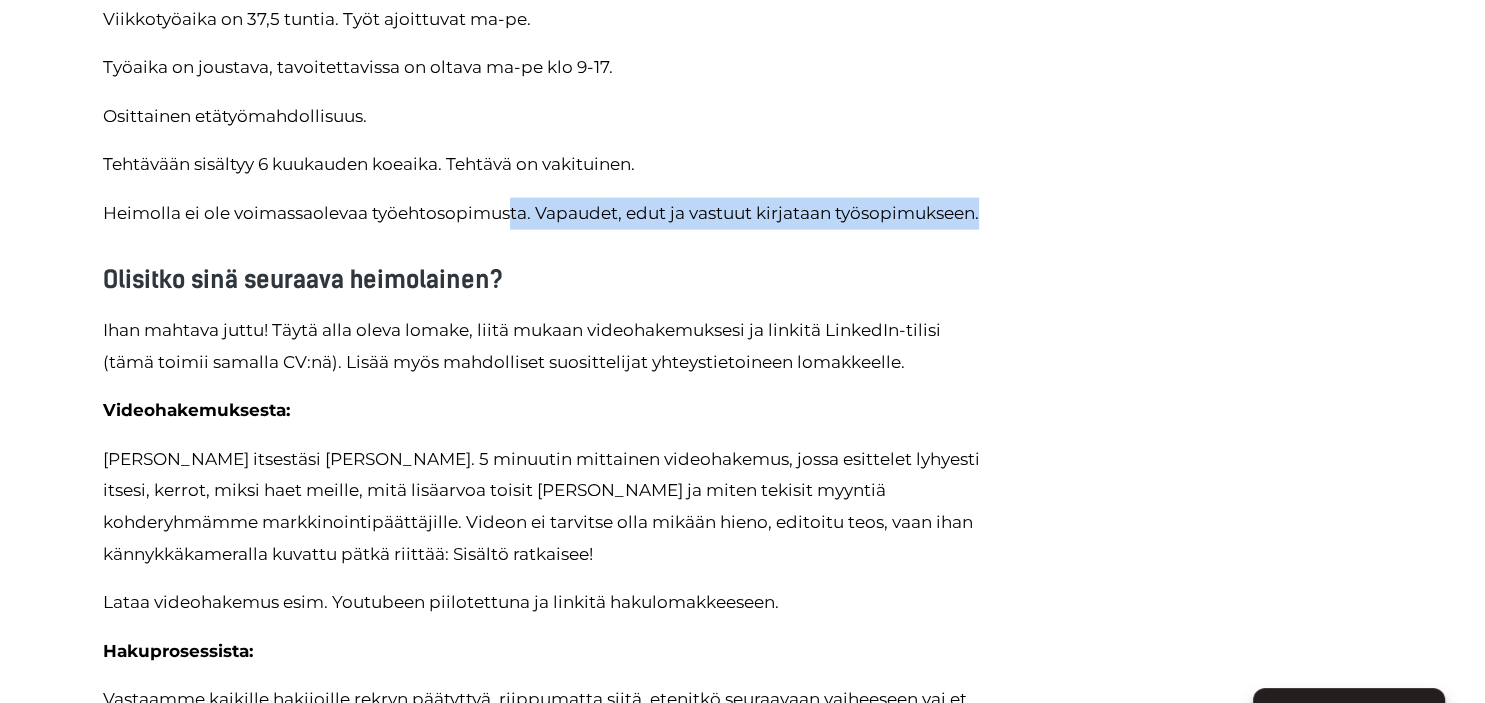 drag, startPoint x: 506, startPoint y: 218, endPoint x: 989, endPoint y: 242, distance: 483.59592 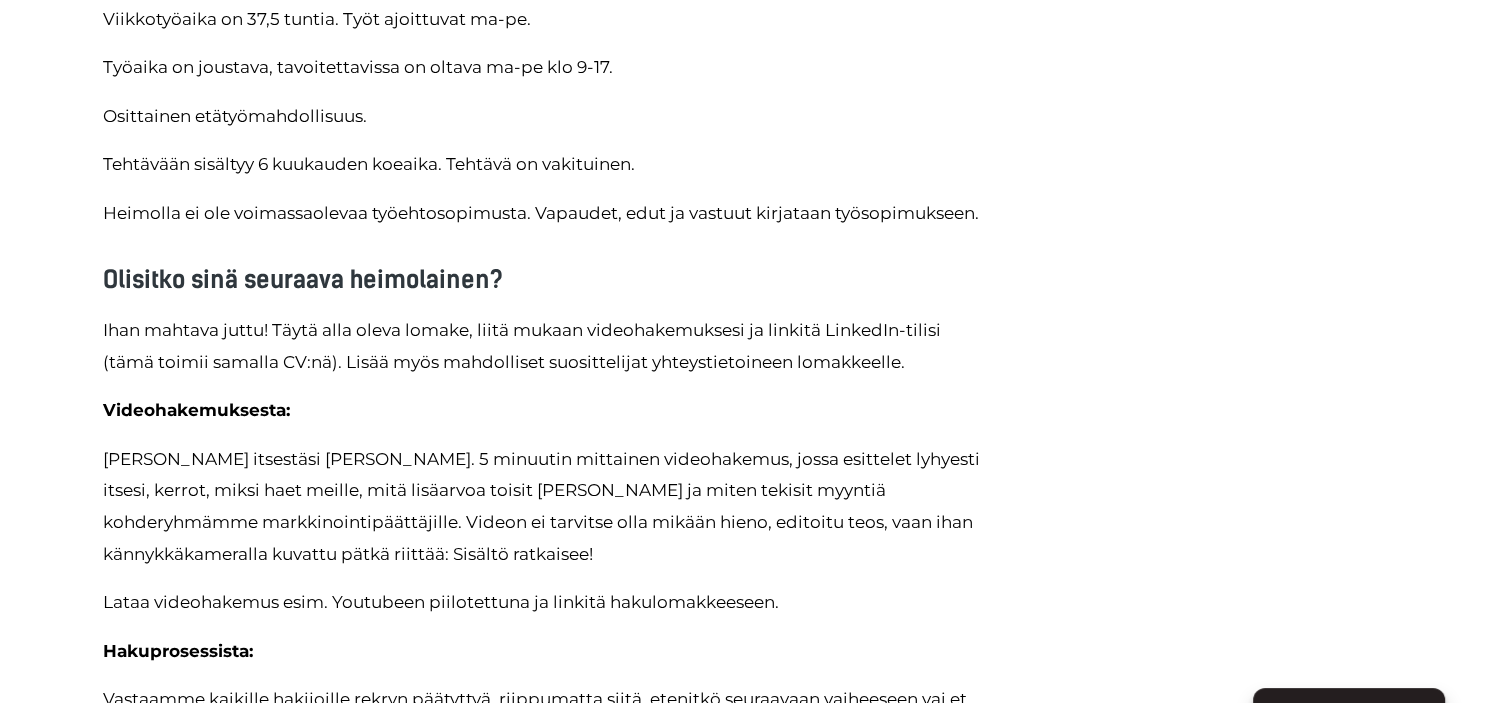 click on "Ihan mahtava juttu! Täytä alla oleva lomake, liitä mukaan videohakemuksesi ja linkitä LinkedIn-tilisi (tämä toimii samalla CV:nä). Lisää myös mahdolliset suosittelijat yhteystietoineen lomakkeelle." at bounding box center [548, 346] 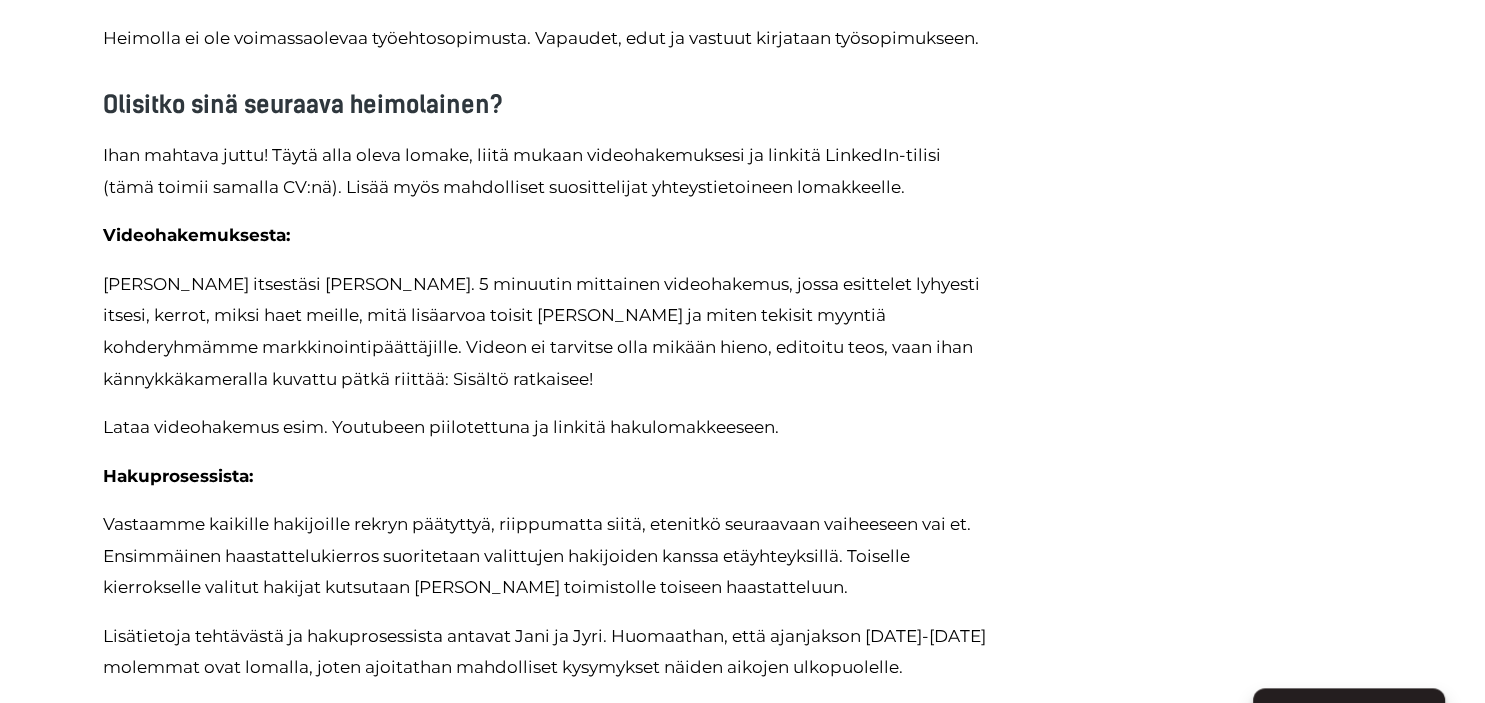 scroll, scrollTop: 4646, scrollLeft: 0, axis: vertical 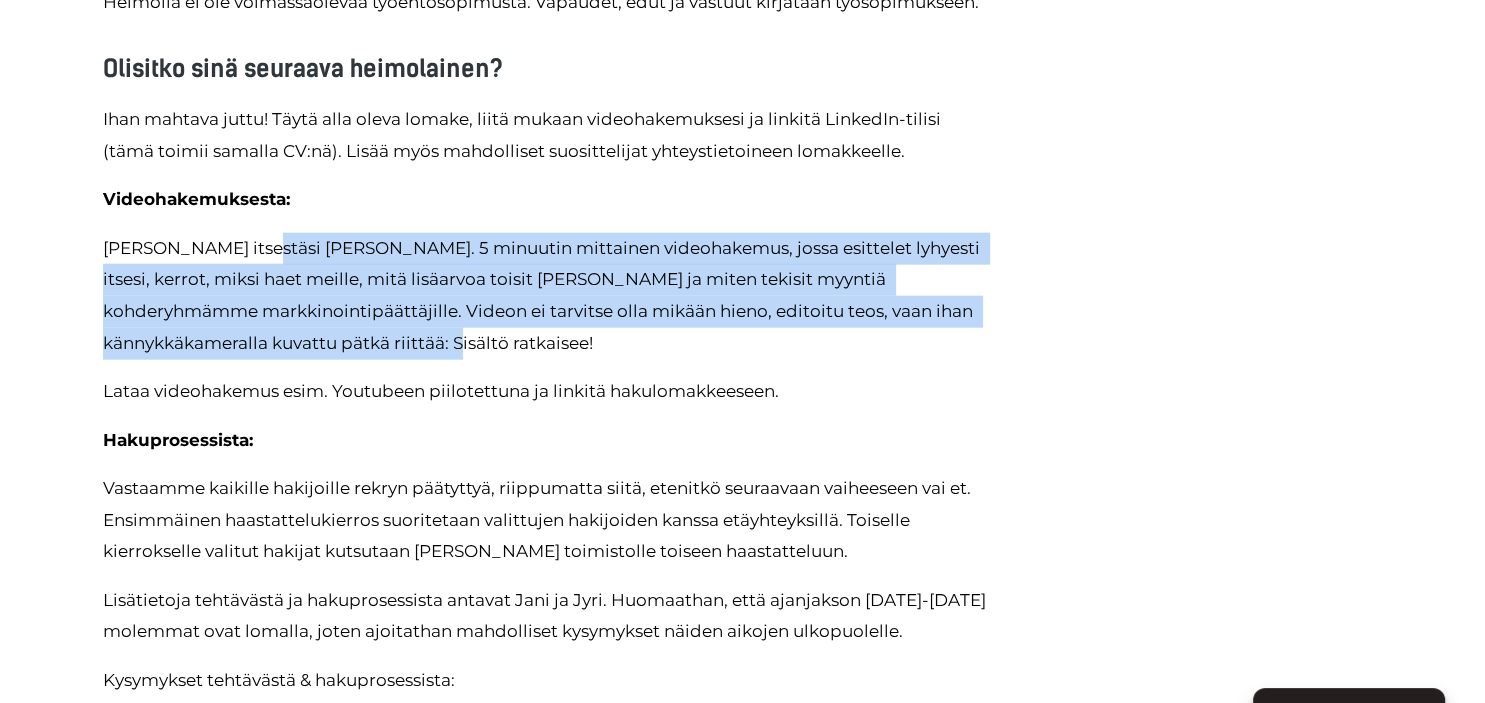 drag, startPoint x: 295, startPoint y: 254, endPoint x: 849, endPoint y: 366, distance: 565.20795 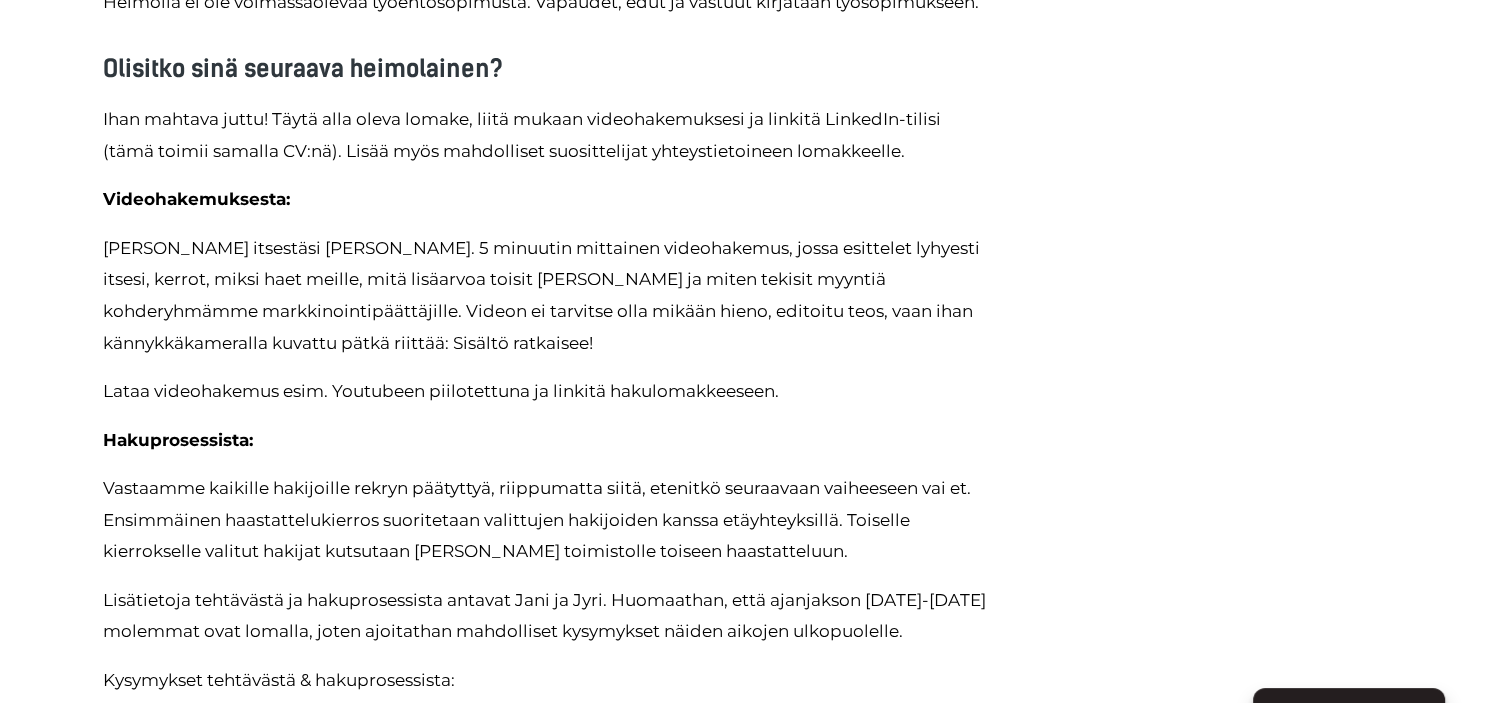 click on "Ihan mahtava juttu! Täytä alla oleva lomake, liitä mukaan videohakemuksesi ja linkitä LinkedIn-tilisi (tämä toimii samalla CV:nä). Lisää myös mahdolliset suosittelijat yhteystietoineen lomakkeelle. Videohakemuksesta:  Kuvaa itsestäsi max. 5 minuutin mittainen videohakemus, jossa esittelet lyhyesti itsesi, kerrot, miksi haet meille, mitä lisäarvoa toisit [PERSON_NAME] ja miten tekisit myyntiä kohderyhmämme markkinointipäättäjille. Videon ei tarvitse olla mikään hieno, editoitu teos, vaan ihan kännykkäkameralla kuvattu pätkä riittää: Sisältö ratkaisee! Lataa videohakemus esim. Youtubeen piilotettuna ja linkitä hakulomakkeeseen. Hakuprosessista: Vastaamme kaikille hakijoille rekryn päätyttyä, riippumatta siitä, etenitkö seuraavaan vaiheeseen vai et. Ensimmäinen haastattelukierros suoritetaan valittujen hakijoiden kanssa etäyhteyksillä. Toiselle kierrokselle valitut hakijat kutsutaan [PERSON_NAME] toimistolle toiseen haastatteluun. 4.7. saakka: [PERSON_NAME]  044 235 4899" at bounding box center [548, 543] 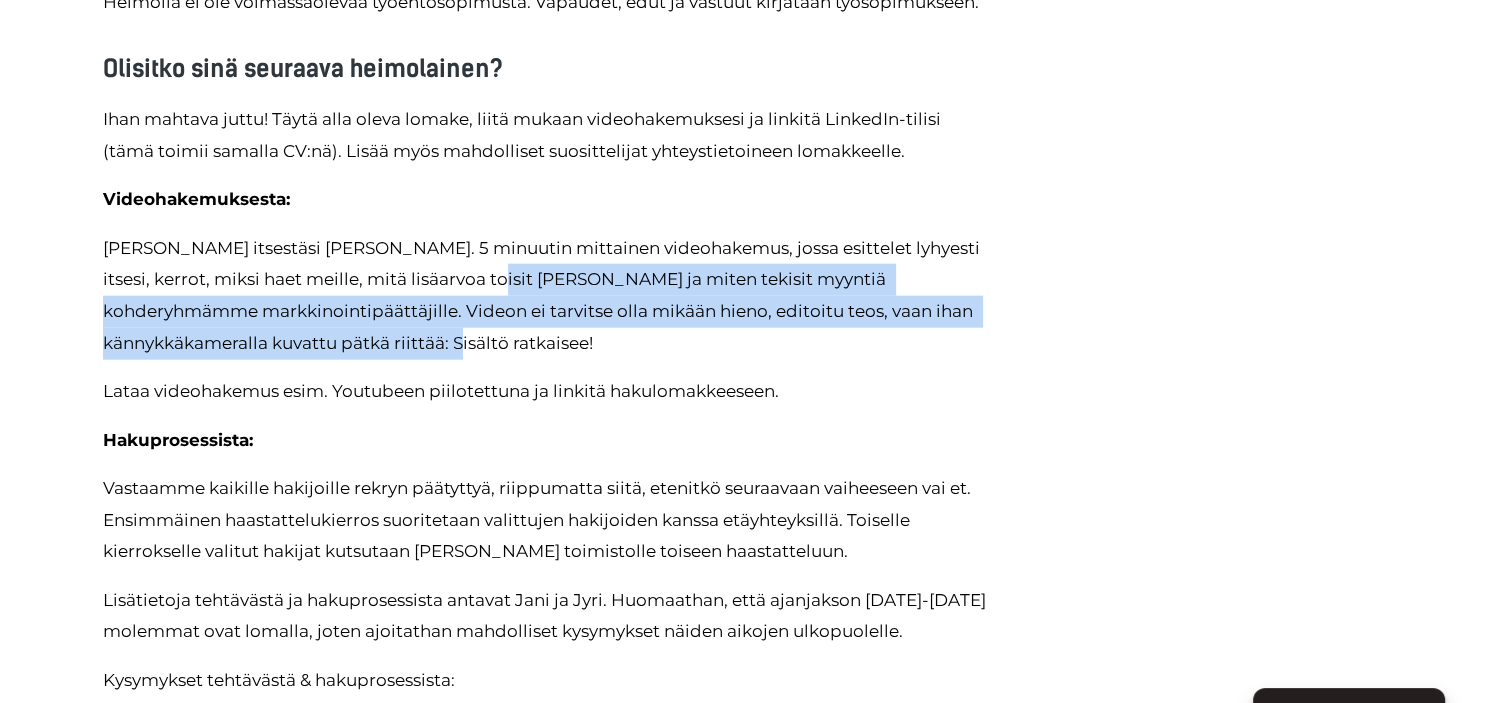 drag, startPoint x: 453, startPoint y: 279, endPoint x: 782, endPoint y: 346, distance: 335.7529 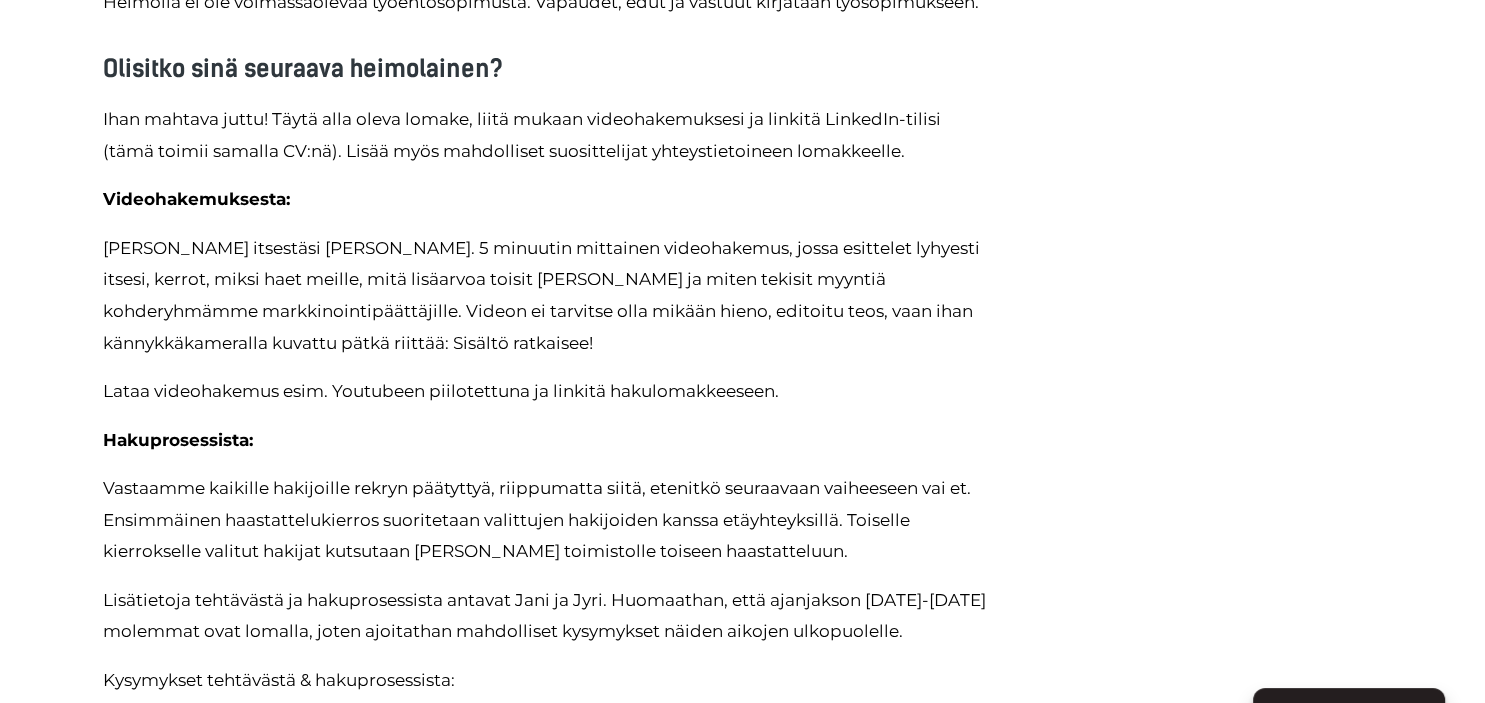 click on "[PERSON_NAME] itsestäsi [PERSON_NAME]. 5 minuutin mittainen videohakemus, jossa esittelet lyhyesti itsesi, kerrot, miksi haet meille, mitä lisäarvoa toisit [PERSON_NAME] ja miten tekisit myyntiä kohderyhmämme markkinointipäättäjille. Videon ei tarvitse olla mikään hieno, editoitu teos, vaan ihan kännykkäkameralla kuvattu pätkä riittää: Sisältö ratkaisee!" at bounding box center (548, 296) 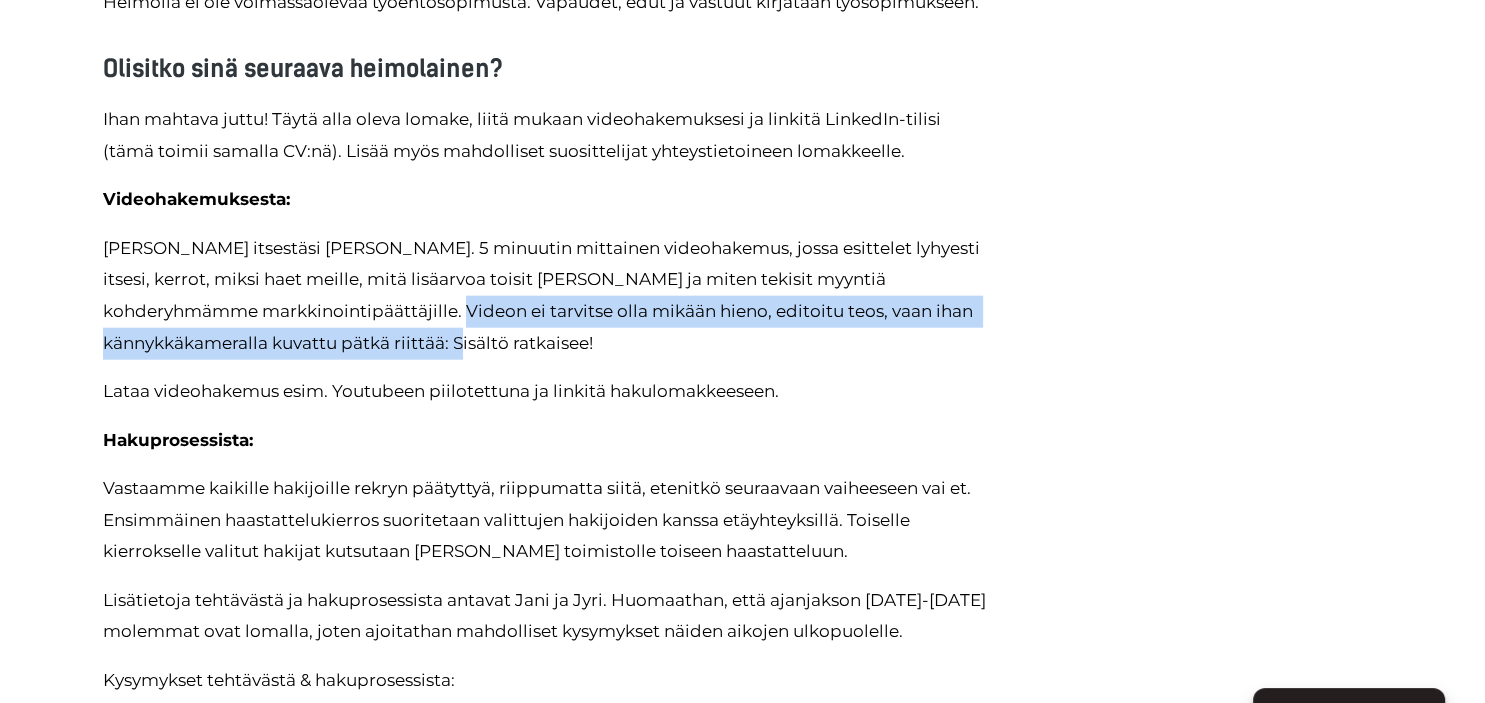 drag, startPoint x: 436, startPoint y: 311, endPoint x: 564, endPoint y: 334, distance: 130.04999 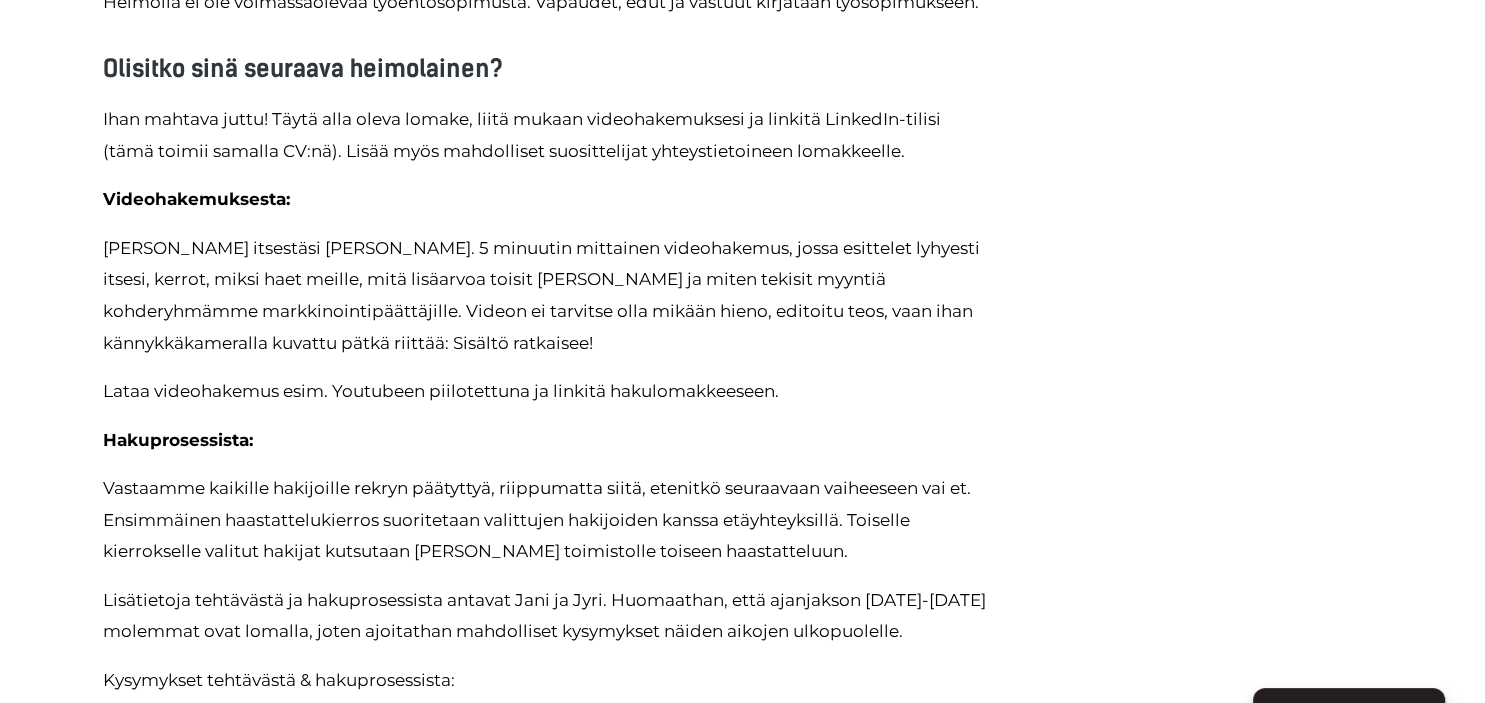 click on "[PERSON_NAME] itsestäsi [PERSON_NAME]. 5 minuutin mittainen videohakemus, jossa esittelet lyhyesti itsesi, kerrot, miksi haet meille, mitä lisäarvoa toisit [PERSON_NAME] ja miten tekisit myyntiä kohderyhmämme markkinointipäättäjille. Videon ei tarvitse olla mikään hieno, editoitu teos, vaan ihan kännykkäkameralla kuvattu pätkä riittää: Sisältö ratkaisee!" at bounding box center [548, 296] 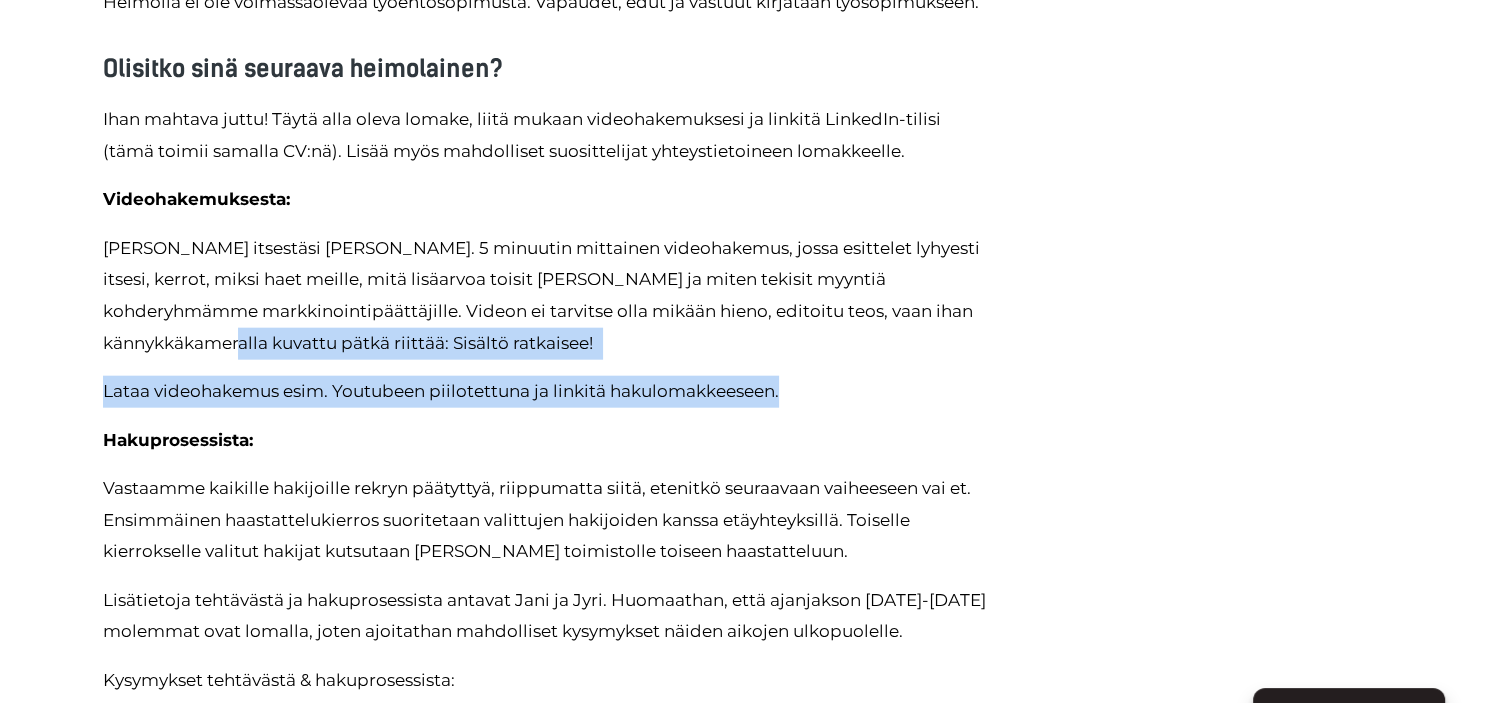 drag, startPoint x: 214, startPoint y: 348, endPoint x: 810, endPoint y: 405, distance: 598.7195 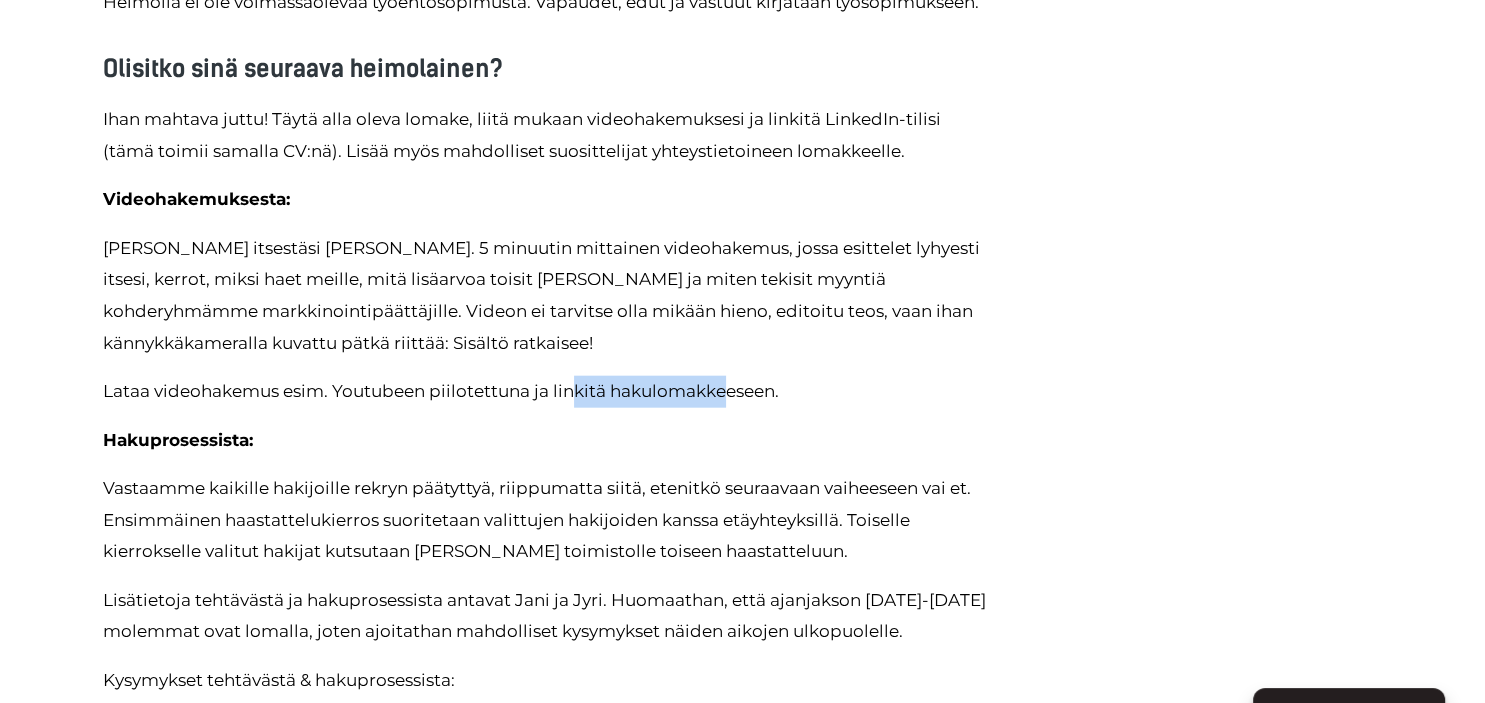 drag, startPoint x: 576, startPoint y: 390, endPoint x: 729, endPoint y: 390, distance: 153 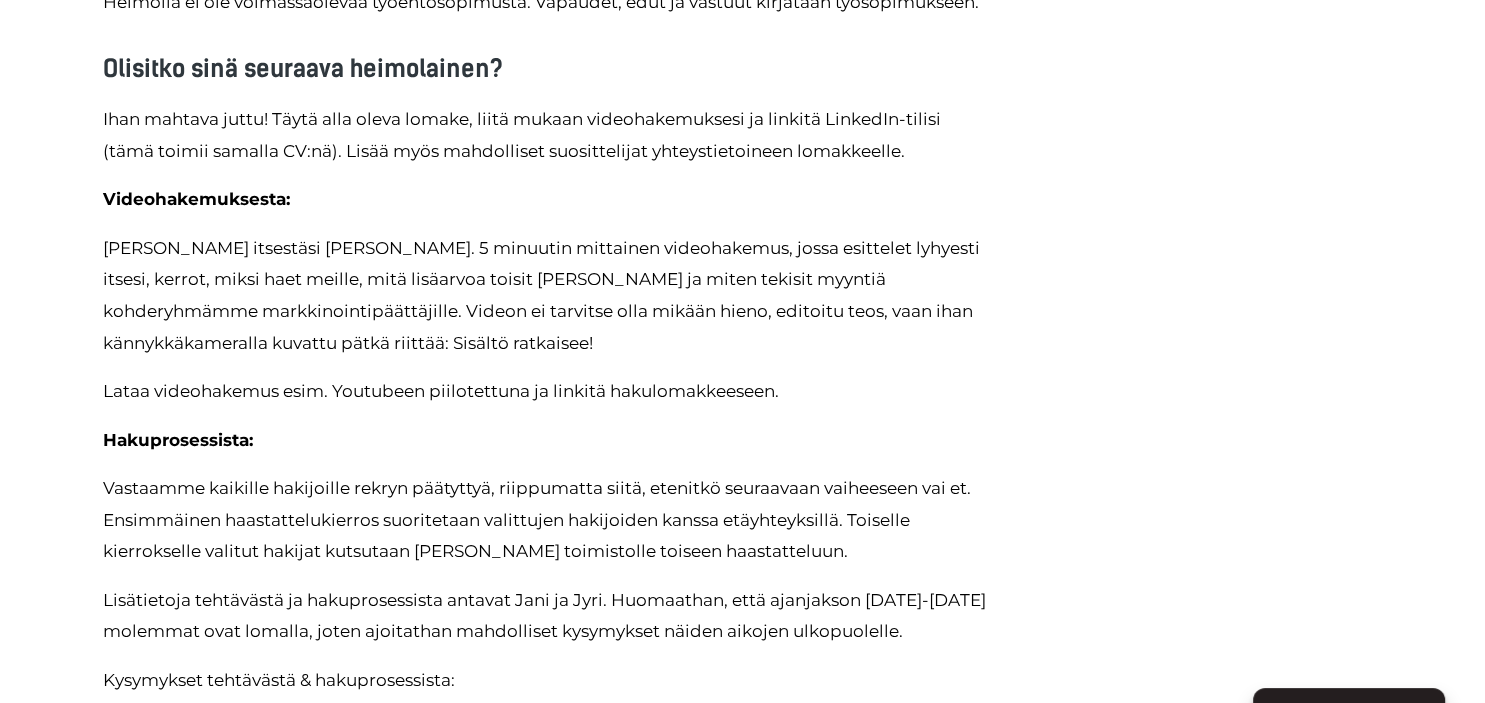 click on "Ihan mahtava juttu! Täytä alla oleva lomake, liitä mukaan videohakemuksesi ja linkitä LinkedIn-tilisi (tämä toimii samalla CV:nä). Lisää myös mahdolliset suosittelijat yhteystietoineen lomakkeelle. Videohakemuksesta:  Kuvaa itsestäsi max. 5 minuutin mittainen videohakemus, jossa esittelet lyhyesti itsesi, kerrot, miksi haet meille, mitä lisäarvoa toisit [PERSON_NAME] ja miten tekisit myyntiä kohderyhmämme markkinointipäättäjille. Videon ei tarvitse olla mikään hieno, editoitu teos, vaan ihan kännykkäkameralla kuvattu pätkä riittää: Sisältö ratkaisee! Lataa videohakemus esim. Youtubeen piilotettuna ja linkitä hakulomakkeeseen. Hakuprosessista: Vastaamme kaikille hakijoille rekryn päätyttyä, riippumatta siitä, etenitkö seuraavaan vaiheeseen vai et. Ensimmäinen haastattelukierros suoritetaan valittujen hakijoiden kanssa etäyhteyksillä. Toiselle kierrokselle valitut hakijat kutsutaan [PERSON_NAME] toimistolle toiseen haastatteluun. 4.7. saakka: [PERSON_NAME]  044 235 4899" at bounding box center [548, 543] 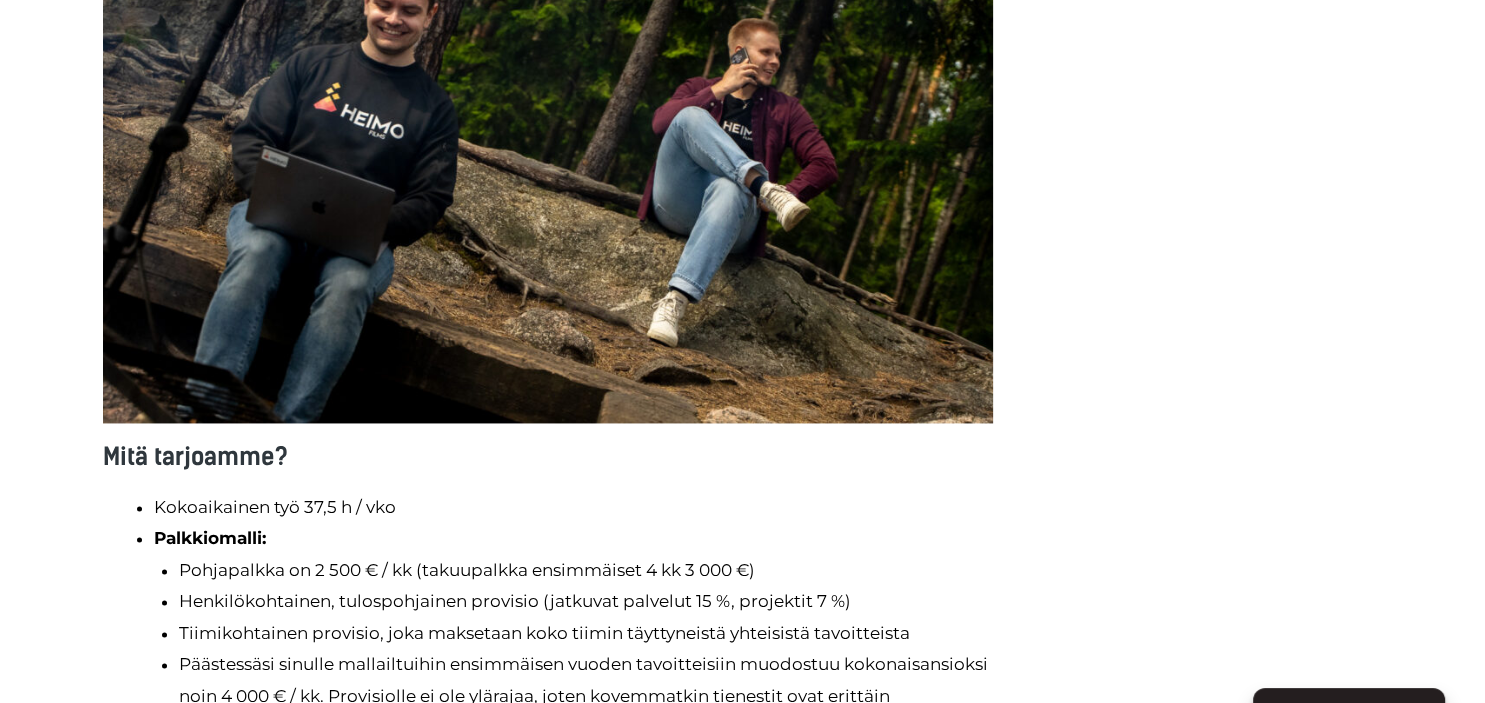 scroll, scrollTop: 2534, scrollLeft: 0, axis: vertical 